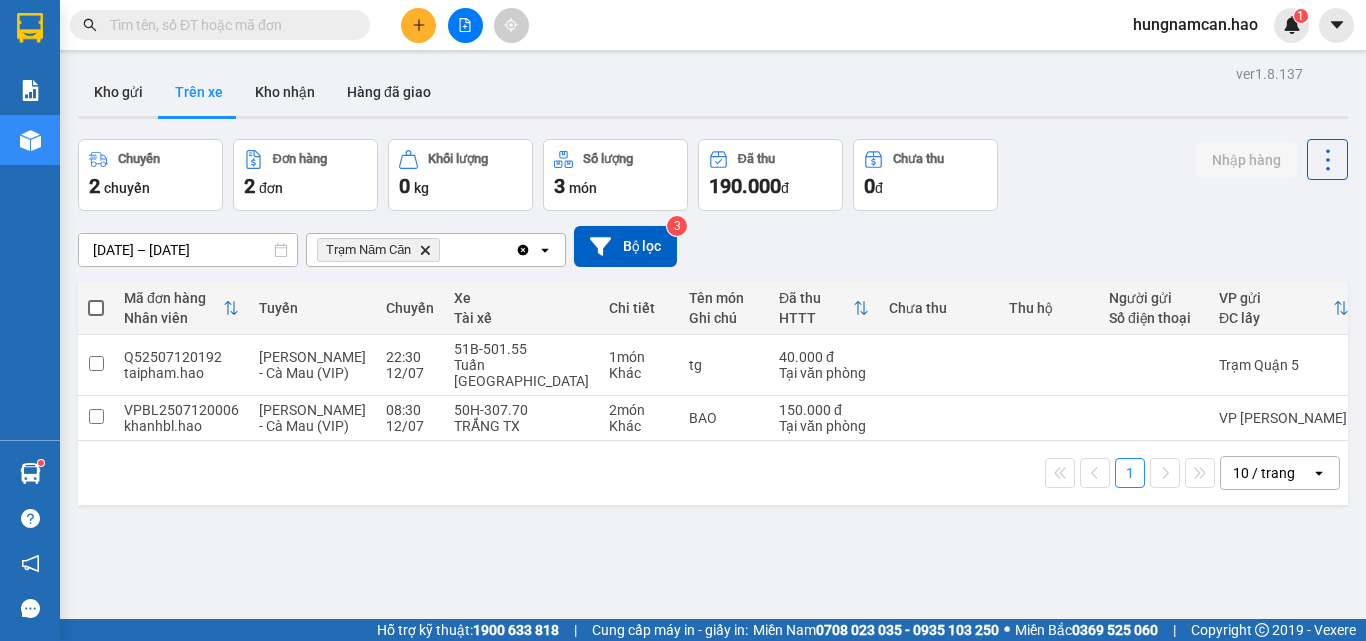 scroll, scrollTop: 0, scrollLeft: 0, axis: both 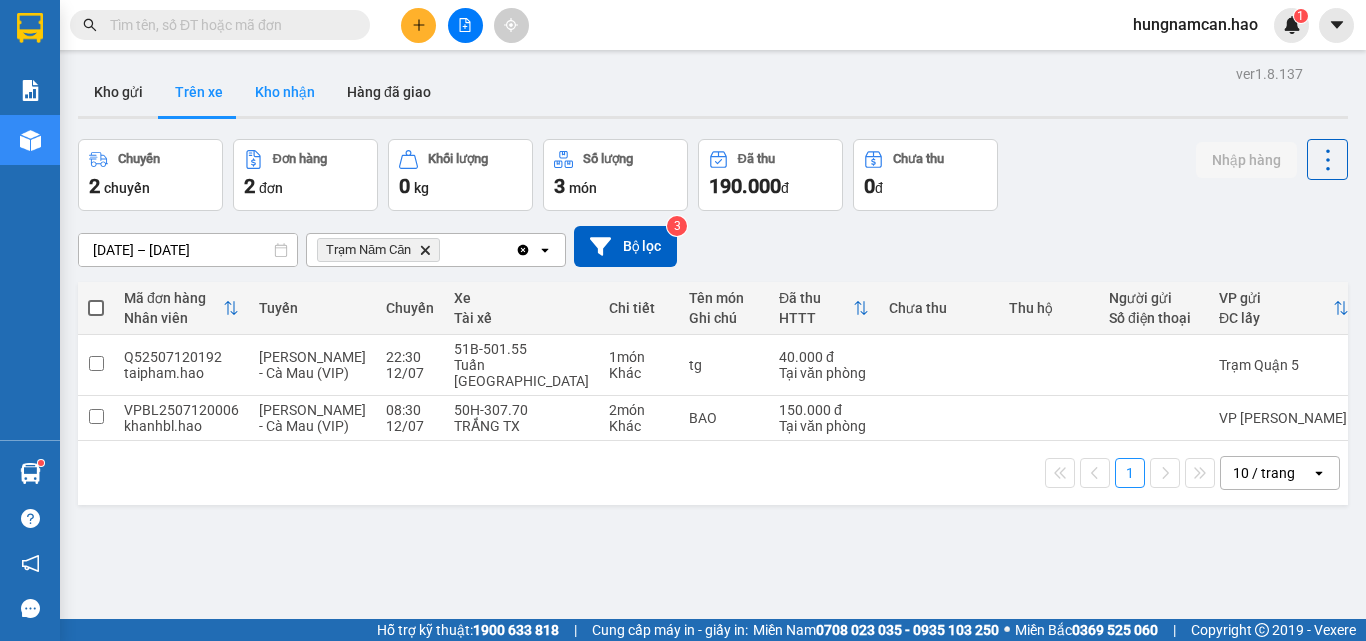 click on "Kho nhận" at bounding box center (285, 92) 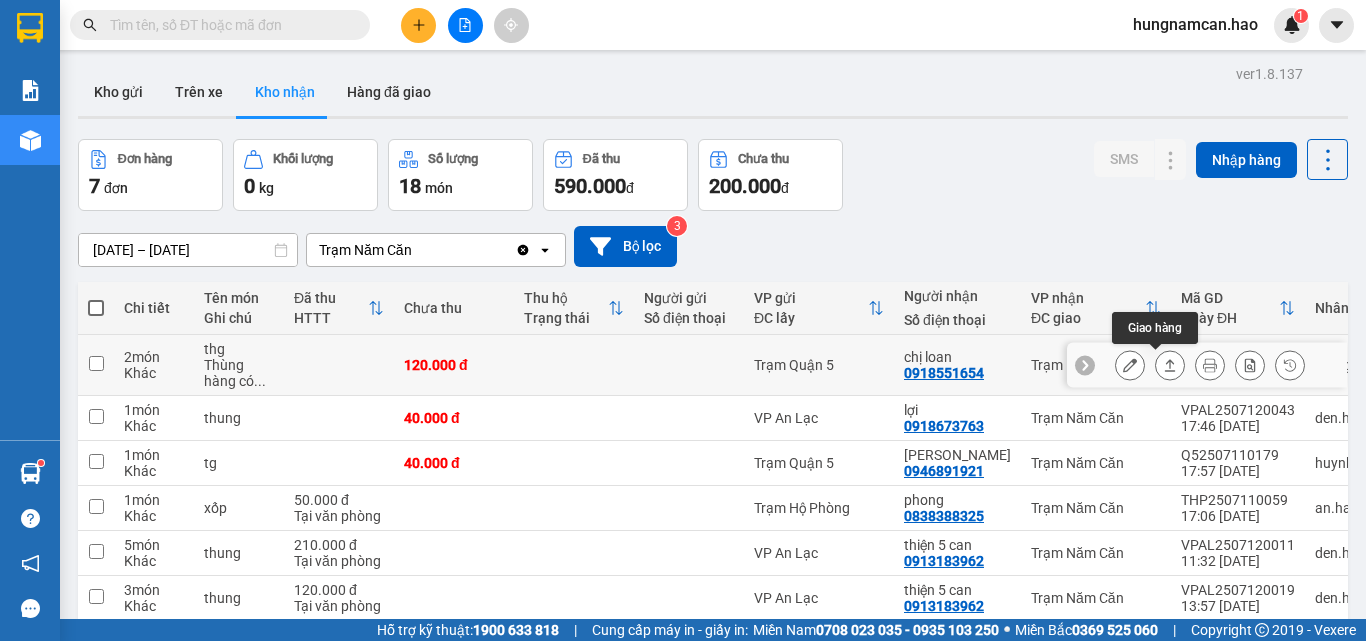 click 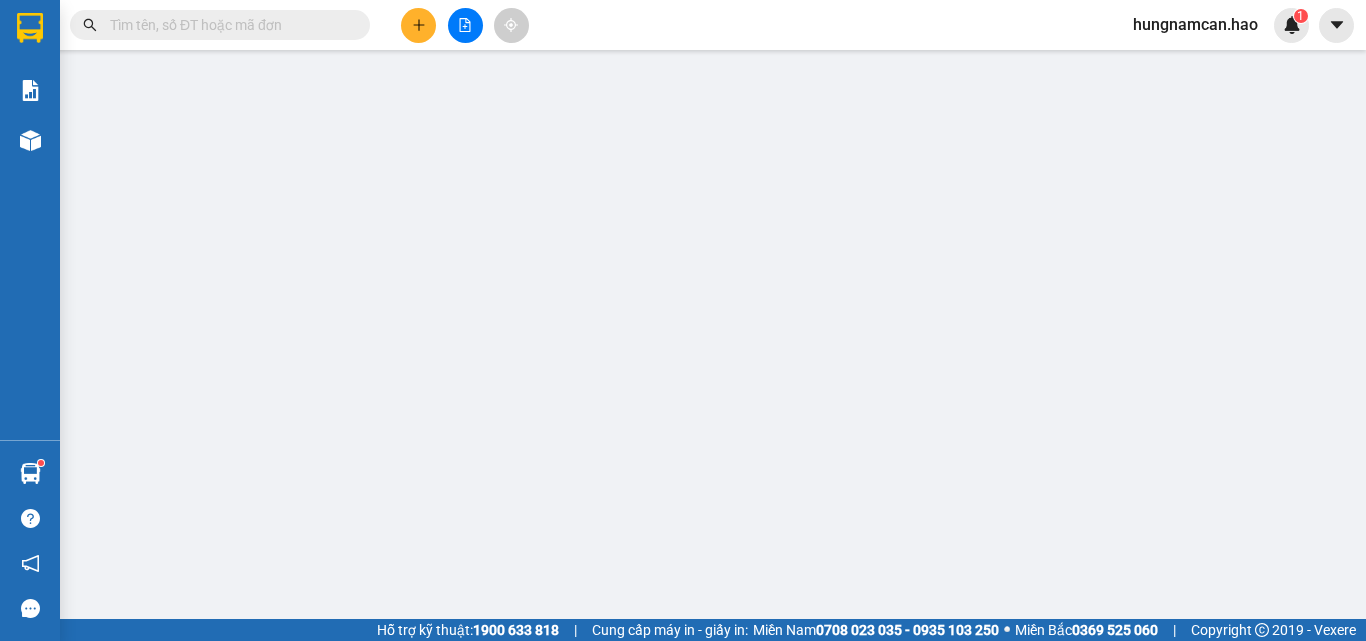 type on "0918551654" 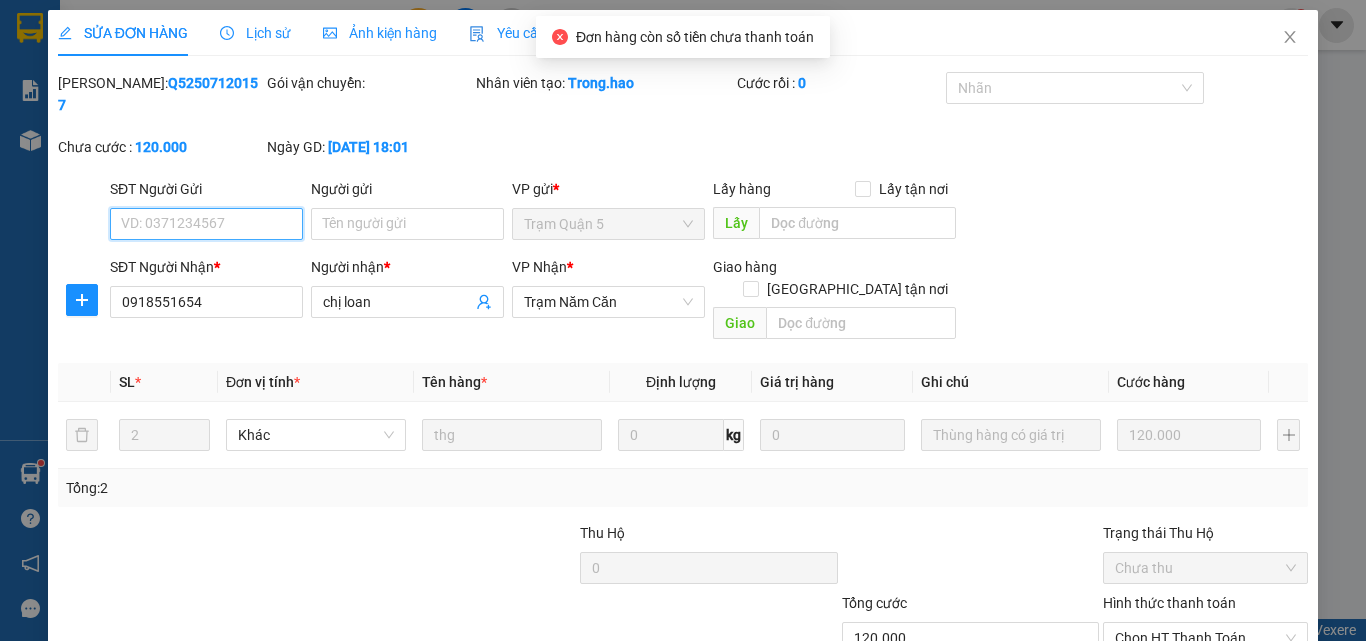 scroll, scrollTop: 103, scrollLeft: 0, axis: vertical 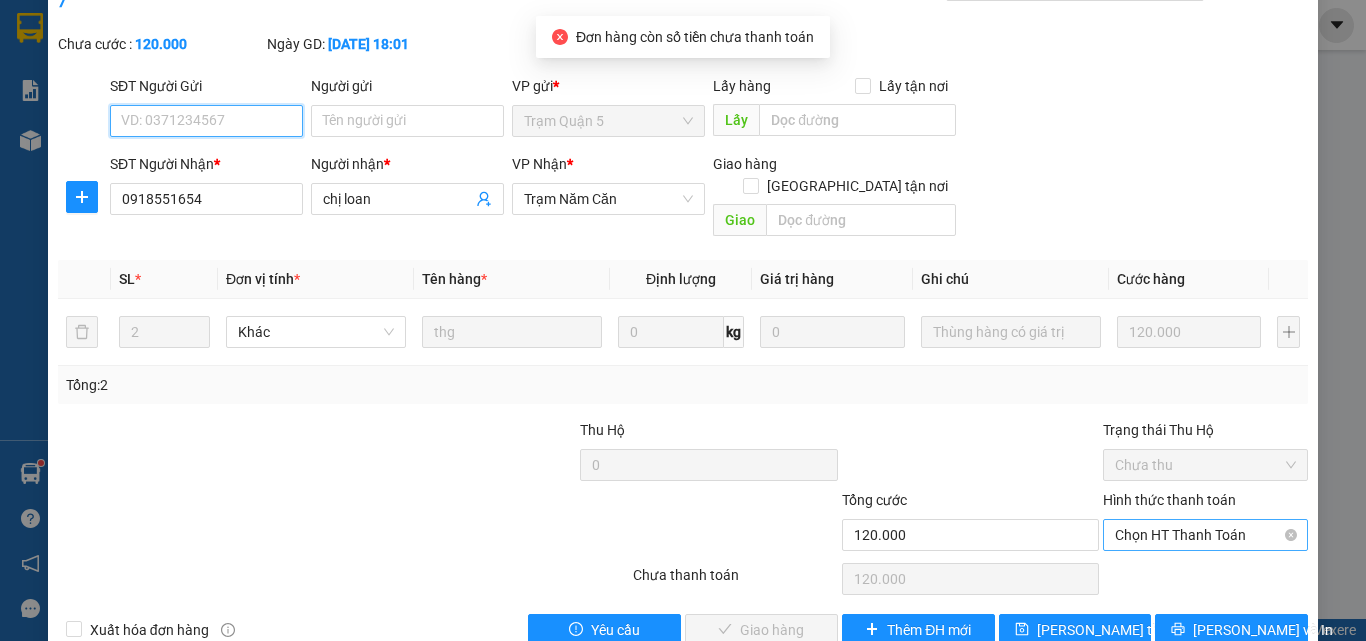 click on "Chọn HT Thanh Toán" at bounding box center (1205, 535) 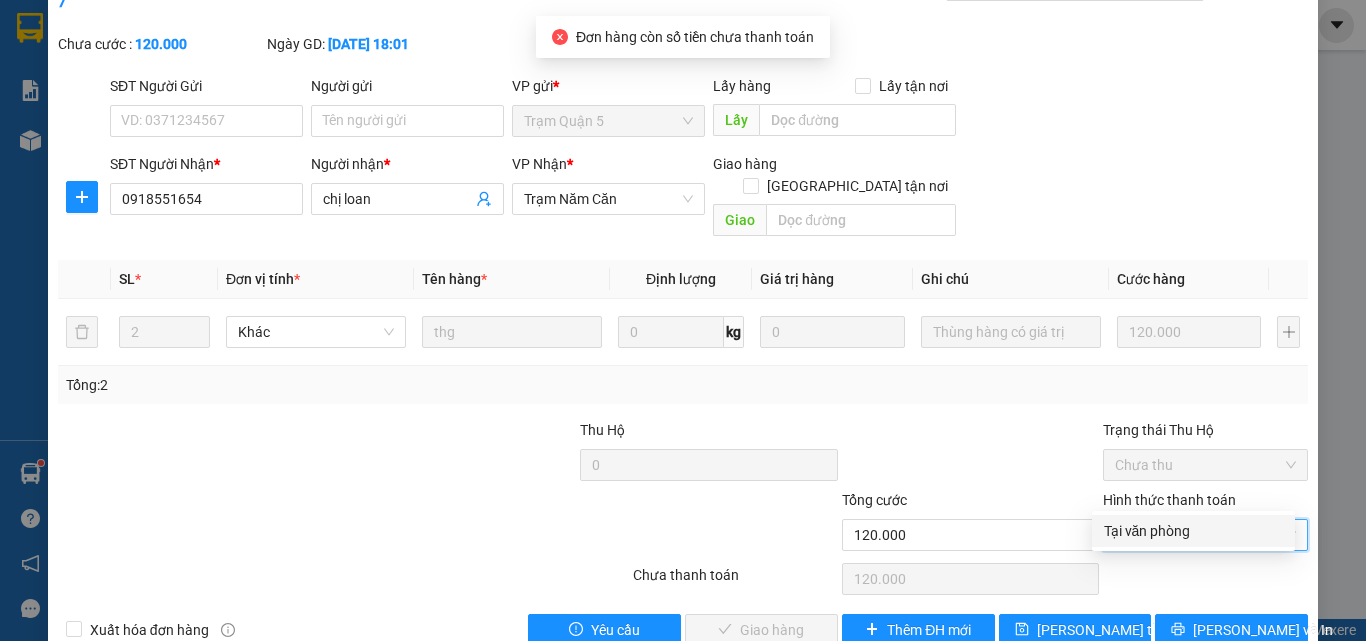 click on "Tại văn phòng" at bounding box center [1193, 531] 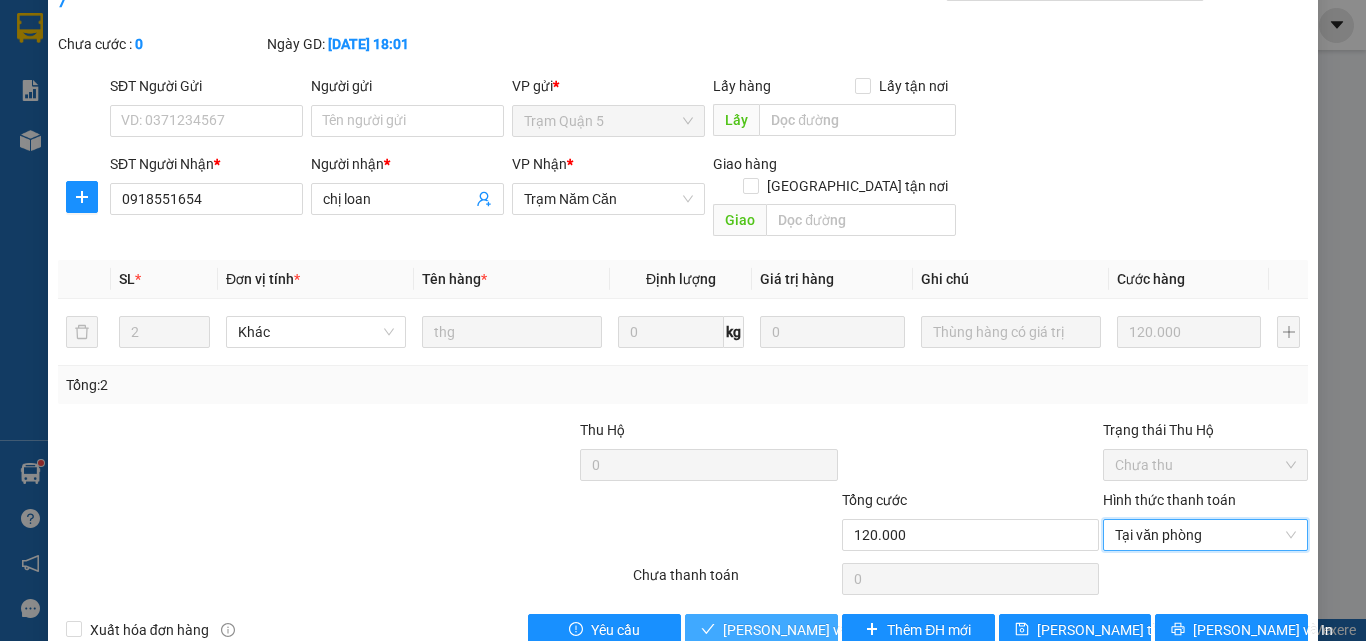 click on "[PERSON_NAME] và Giao hàng" at bounding box center (819, 630) 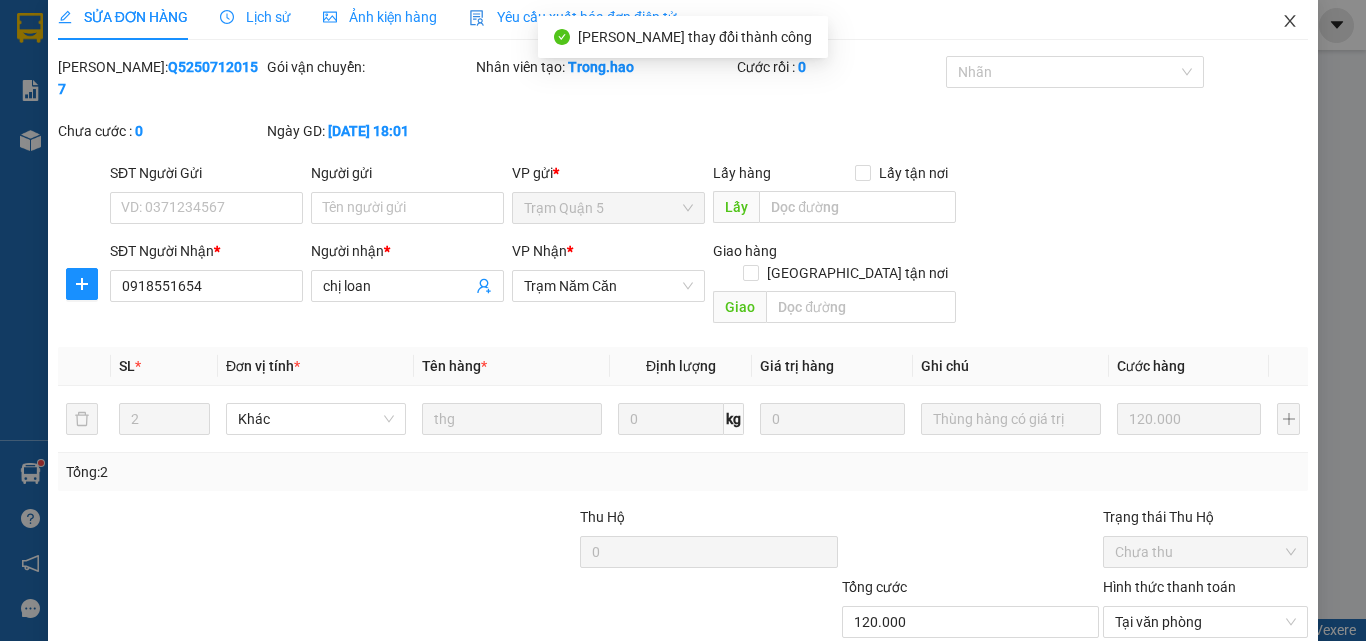 scroll, scrollTop: 0, scrollLeft: 0, axis: both 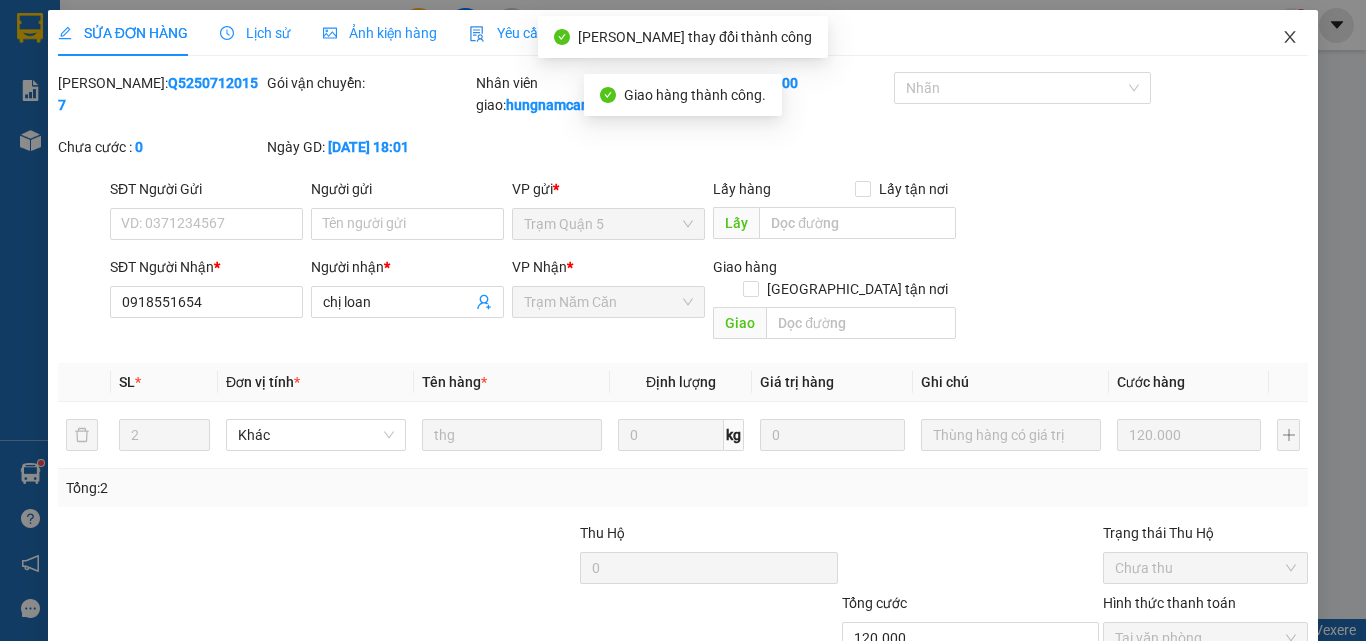 click at bounding box center [1290, 38] 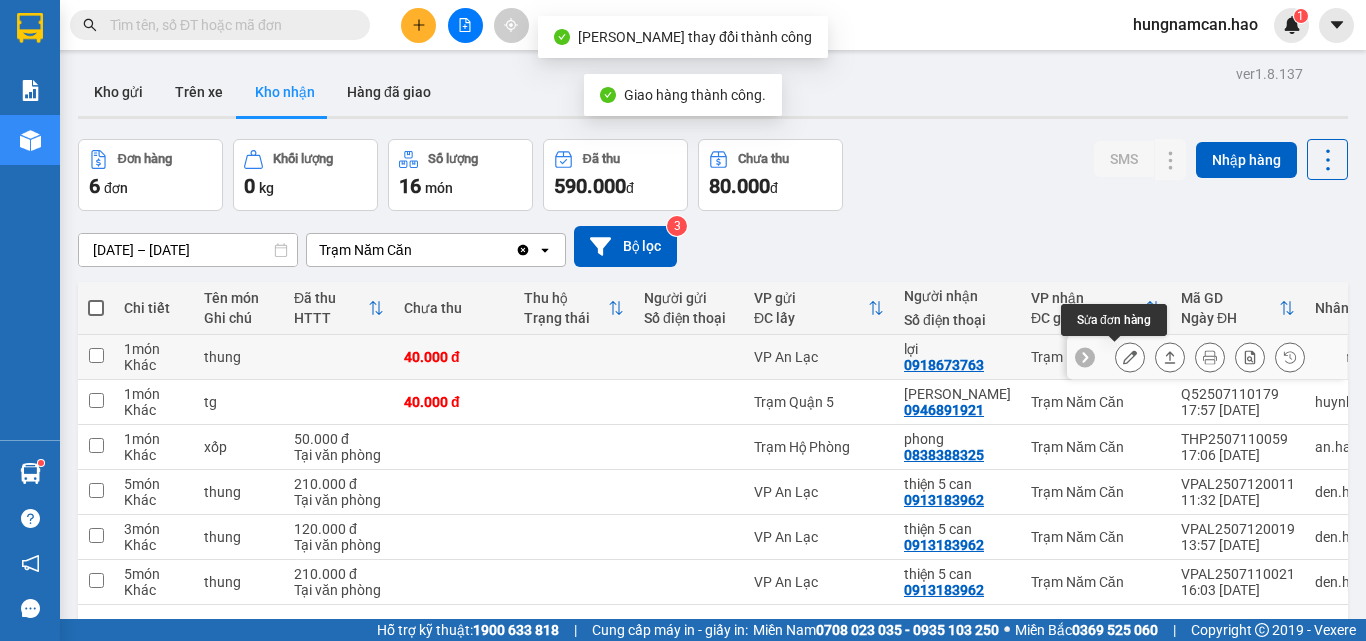 click 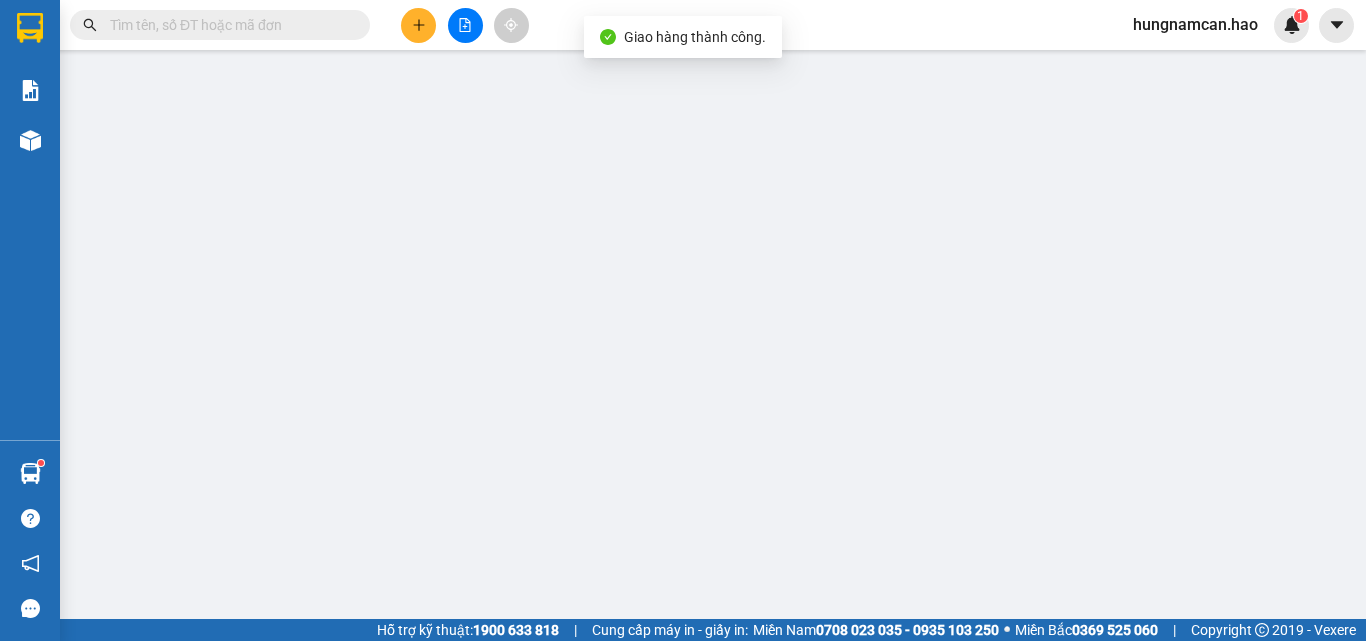 type on "0918673763" 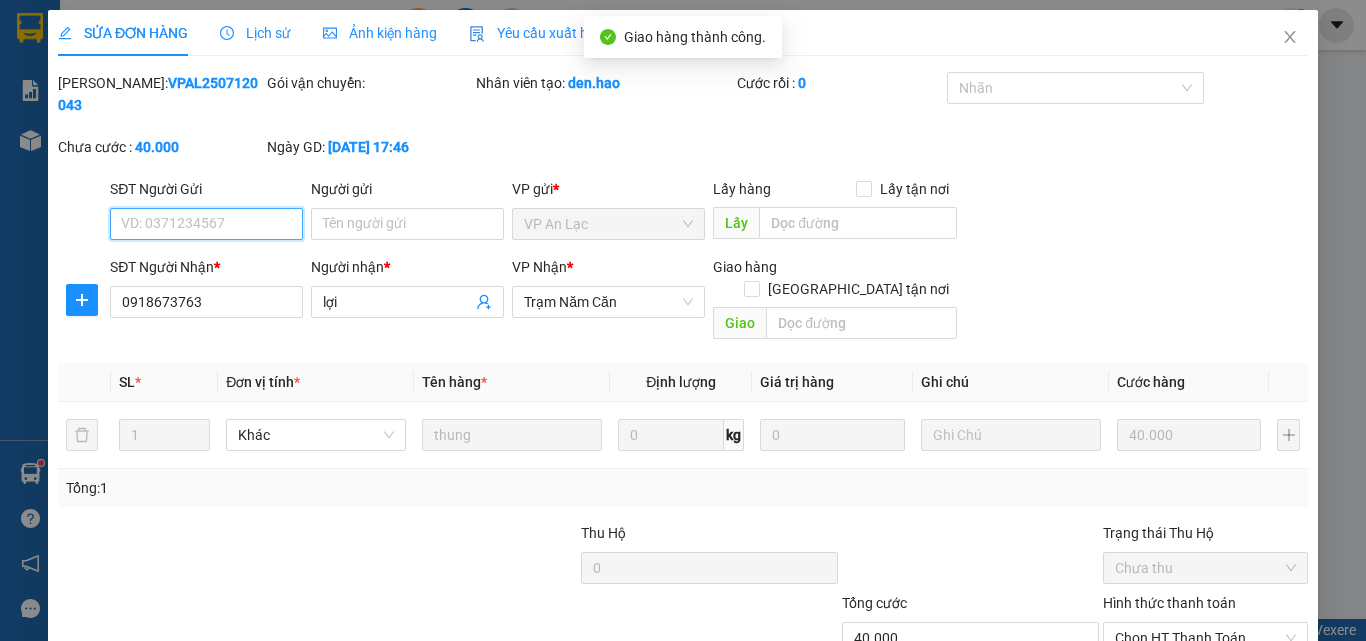 scroll, scrollTop: 93, scrollLeft: 0, axis: vertical 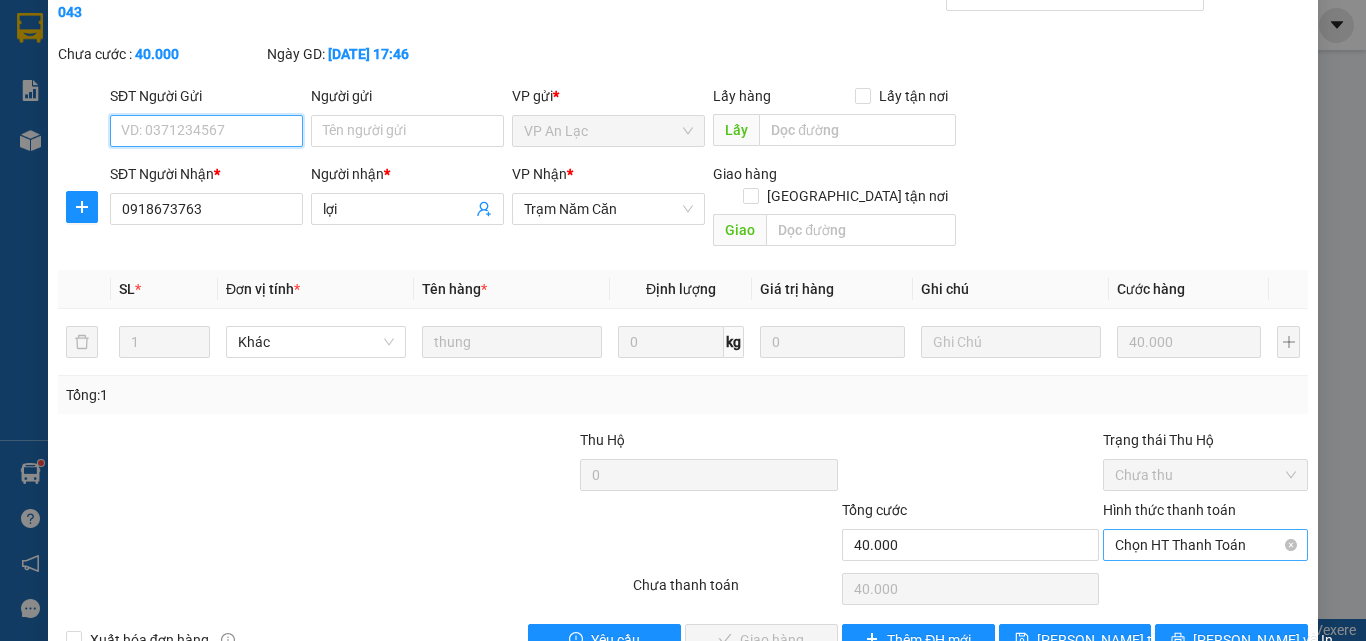 click on "Chọn HT Thanh Toán" at bounding box center (1205, 545) 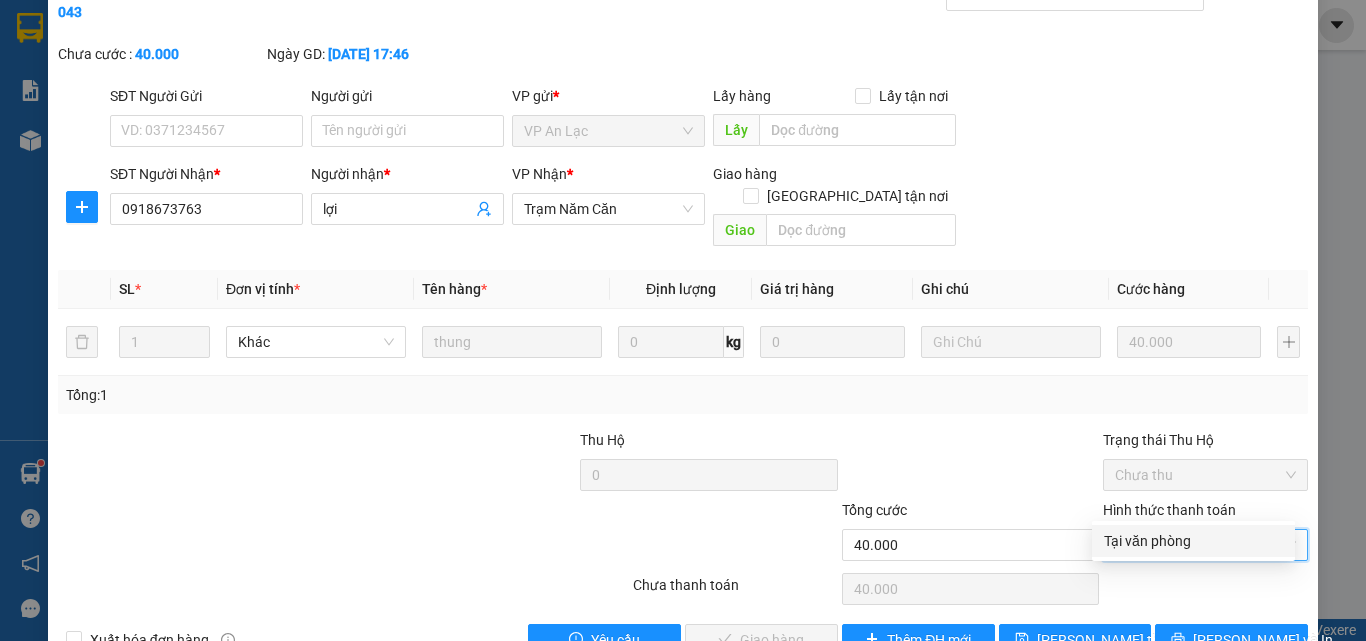 drag, startPoint x: 1126, startPoint y: 536, endPoint x: 989, endPoint y: 569, distance: 140.91841 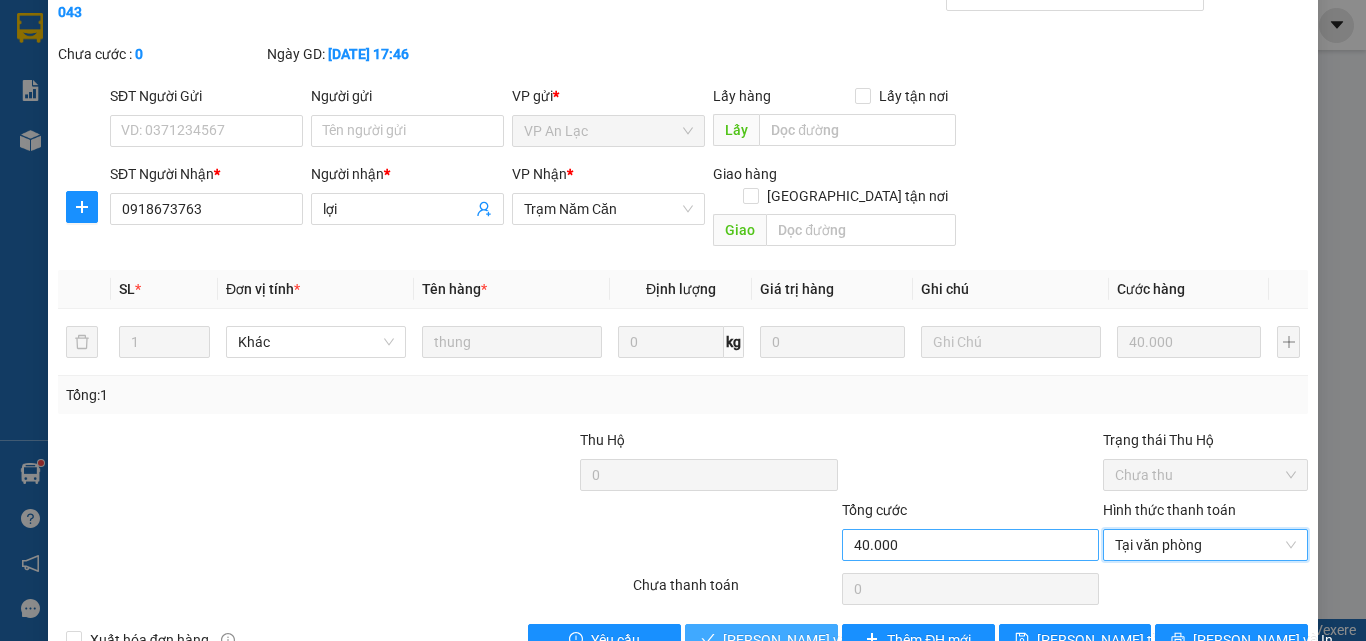 click on "[PERSON_NAME] và Giao hàng" at bounding box center (819, 640) 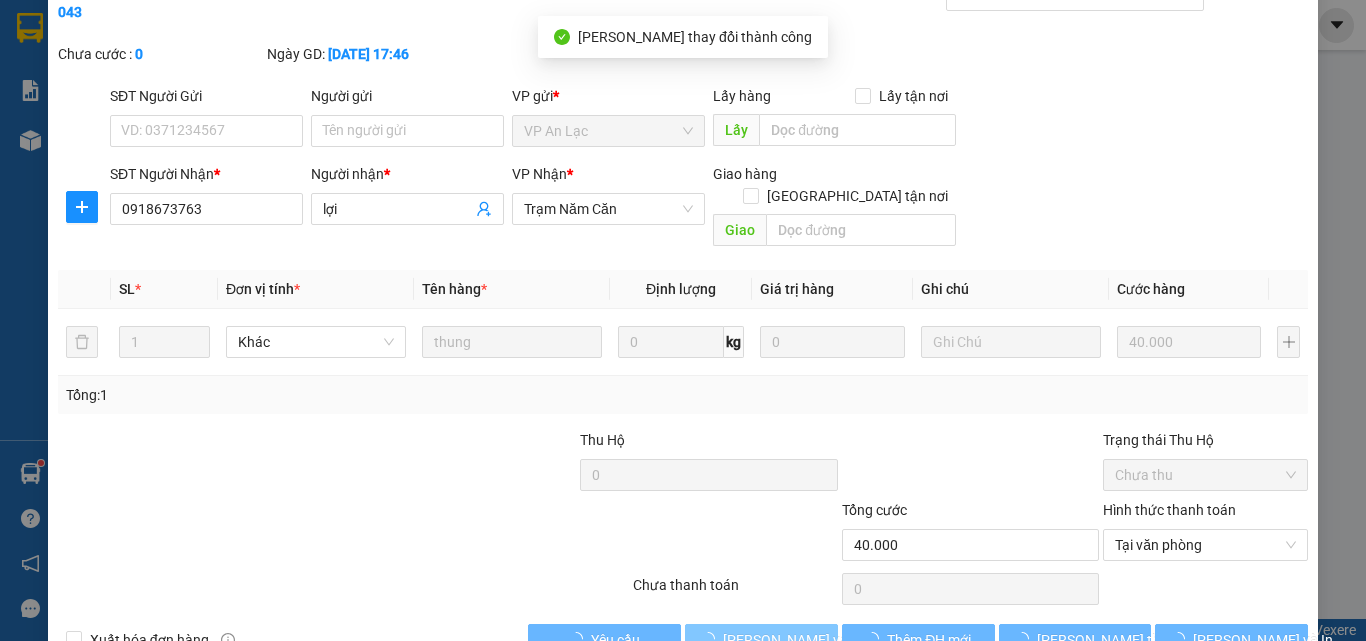 scroll, scrollTop: 0, scrollLeft: 0, axis: both 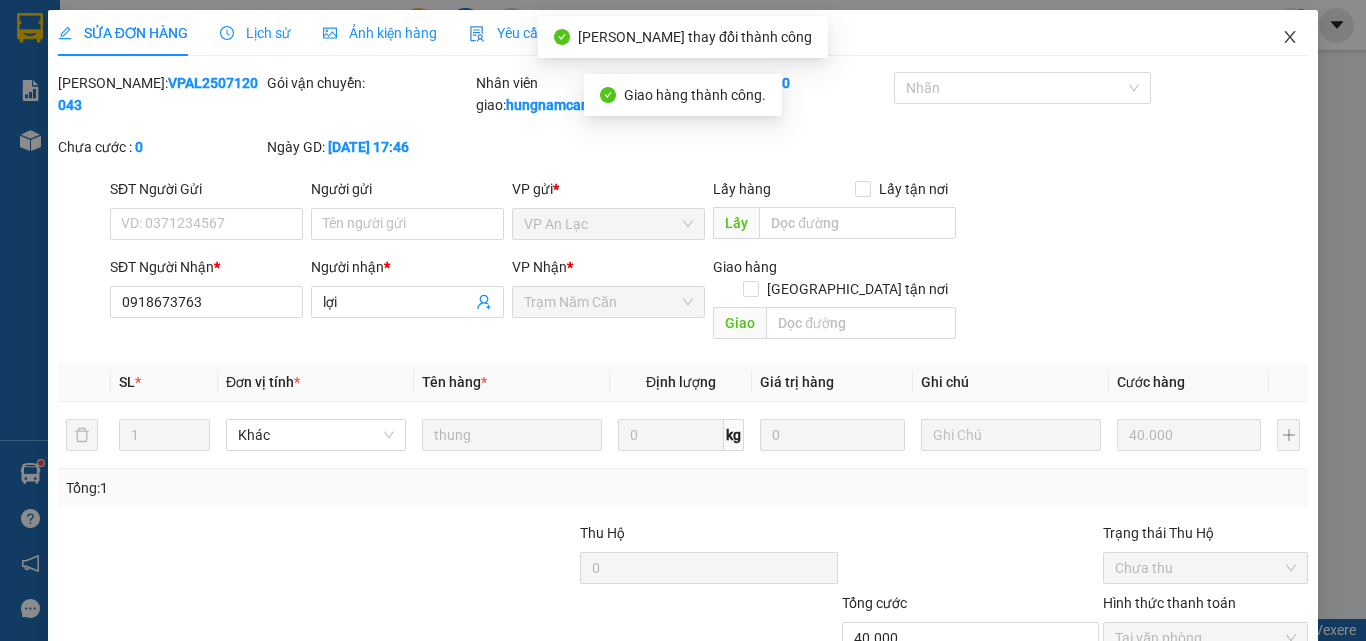 click at bounding box center [1290, 38] 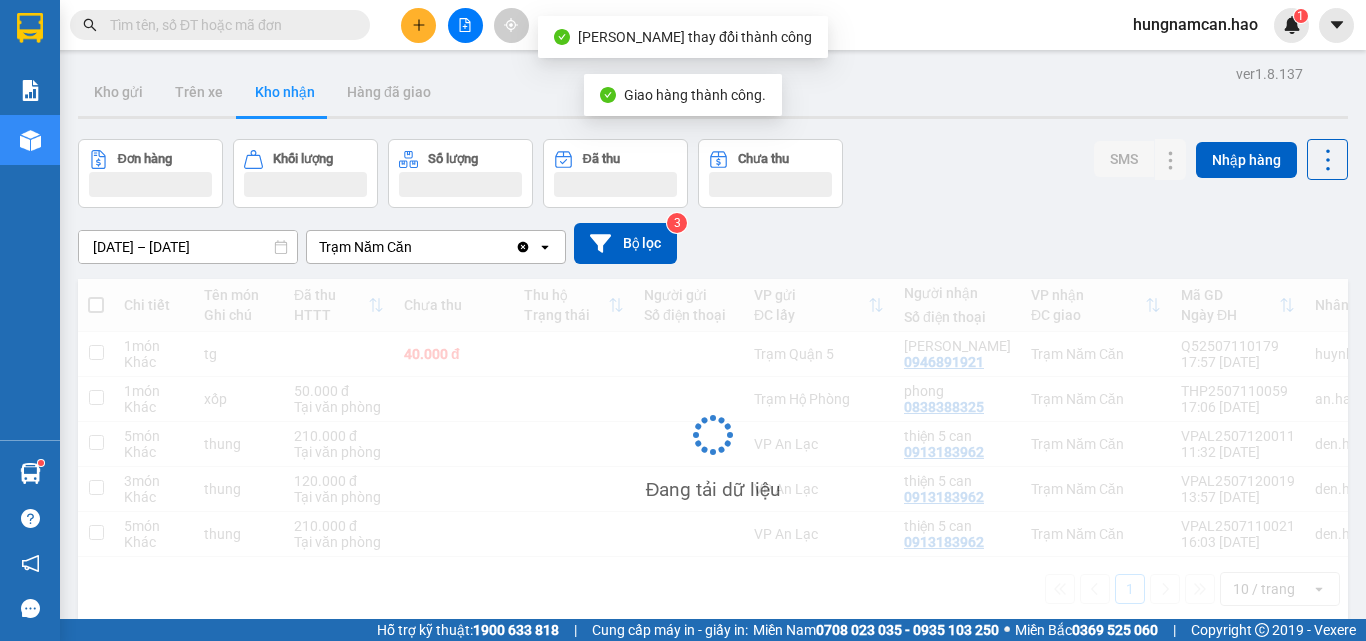 scroll, scrollTop: 92, scrollLeft: 0, axis: vertical 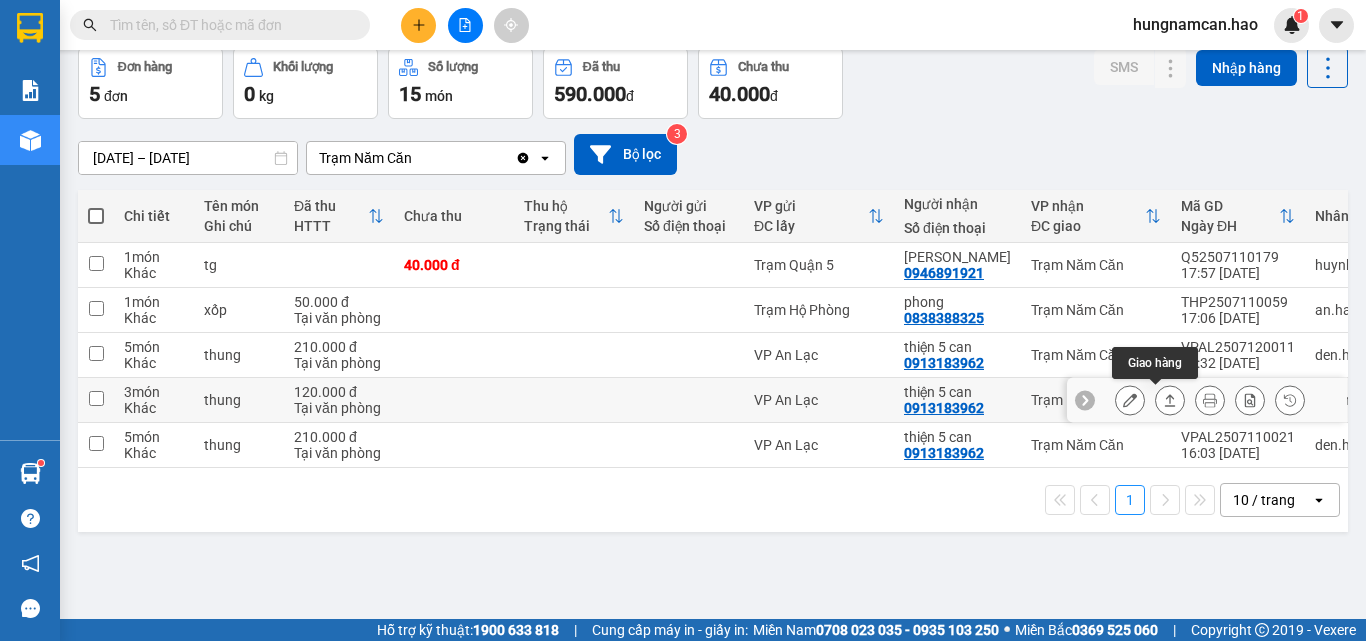 click 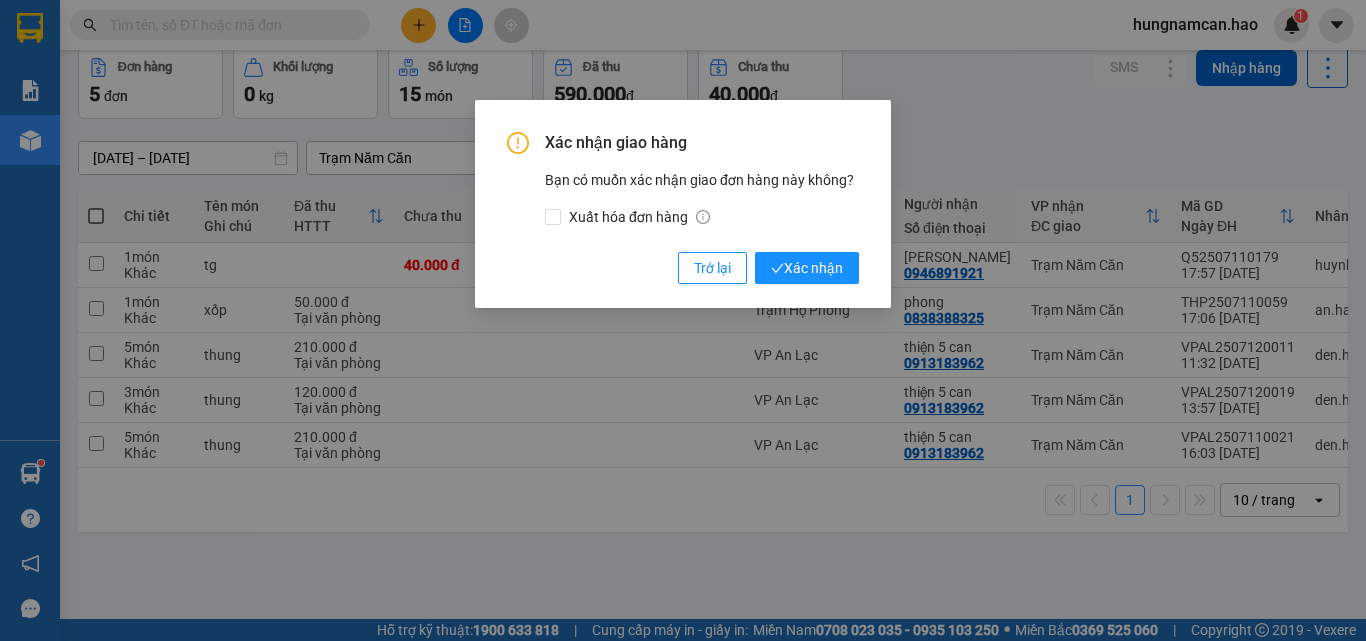 click on "Xác nhận giao hàng Bạn có muốn xác nhận giao đơn hàng này không? Xuất hóa đơn hàng Trở lại  Xác nhận" at bounding box center (683, 208) 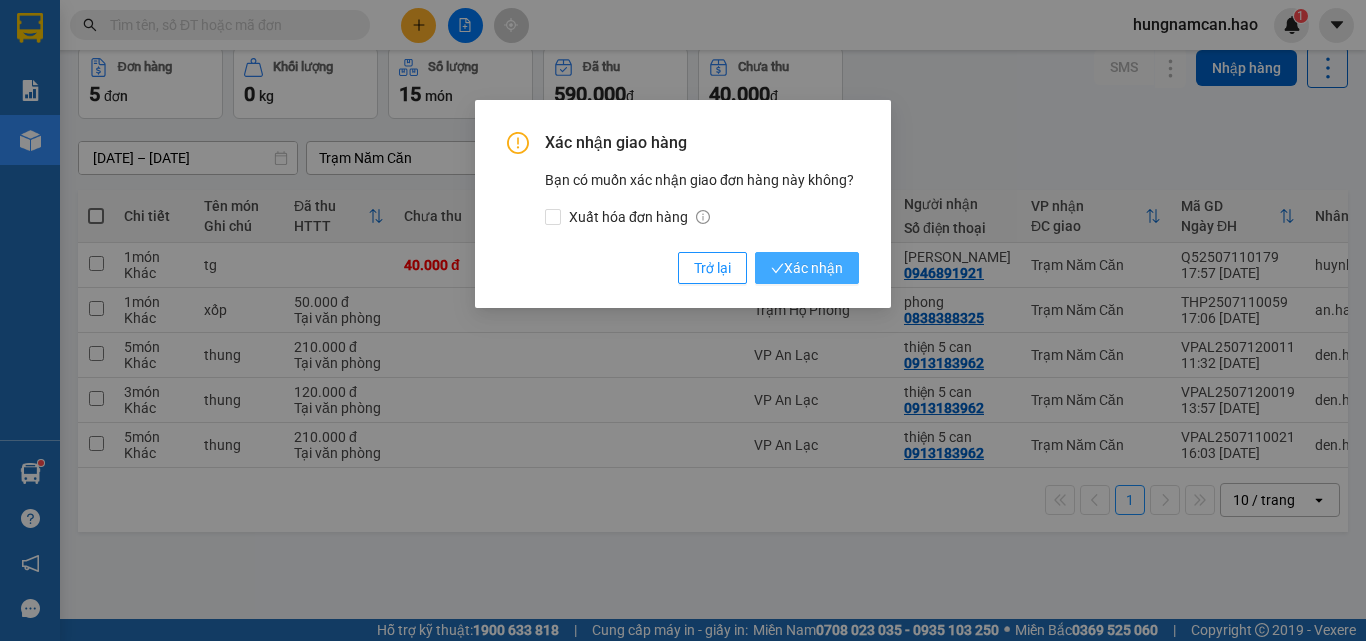 click on "Xác nhận" at bounding box center (807, 268) 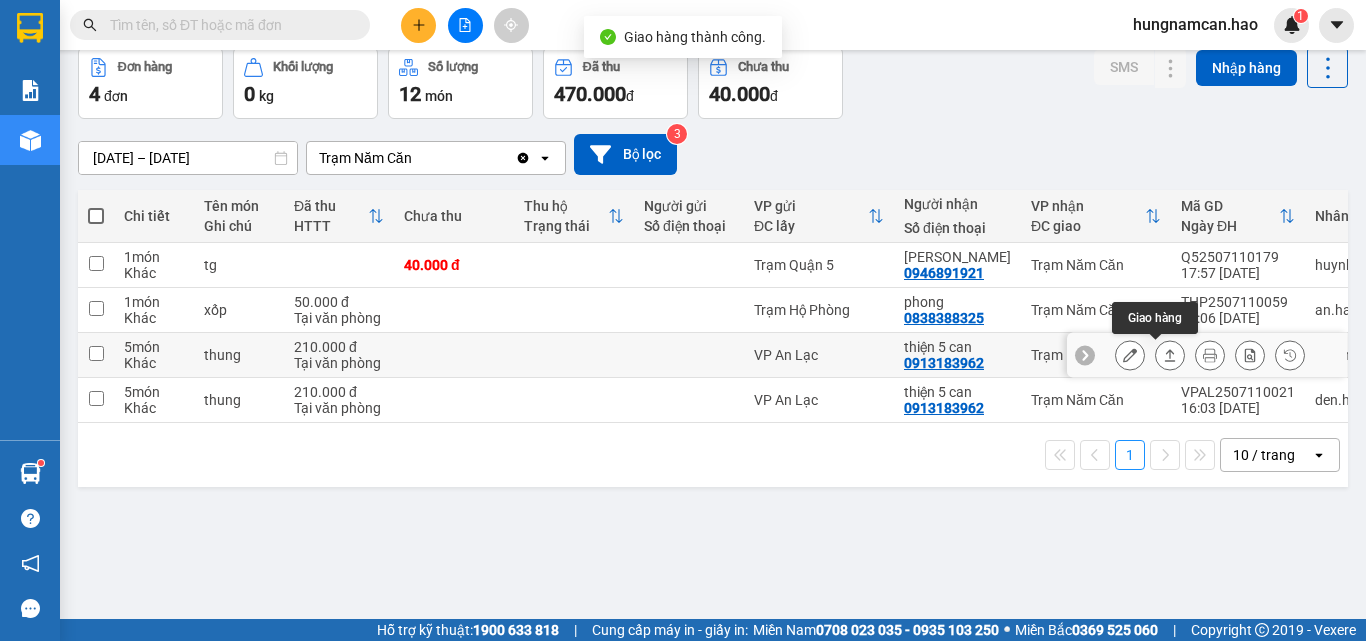 click at bounding box center (1170, 355) 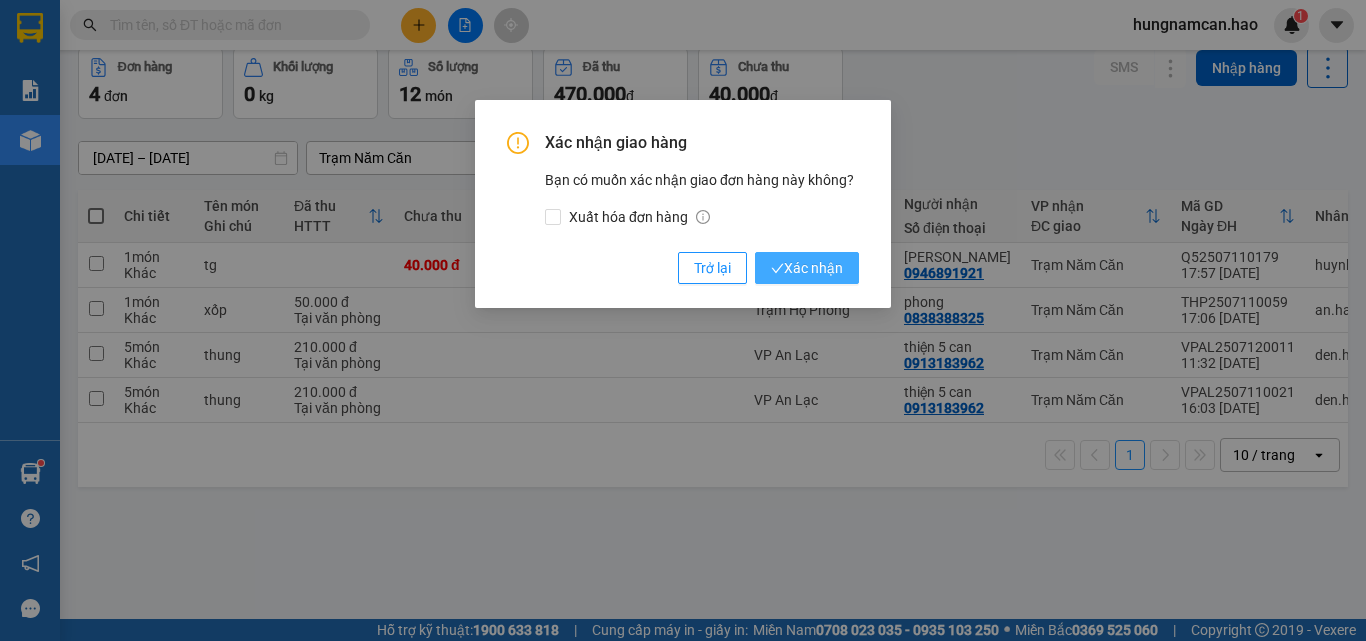 click on "Xác nhận" at bounding box center (807, 268) 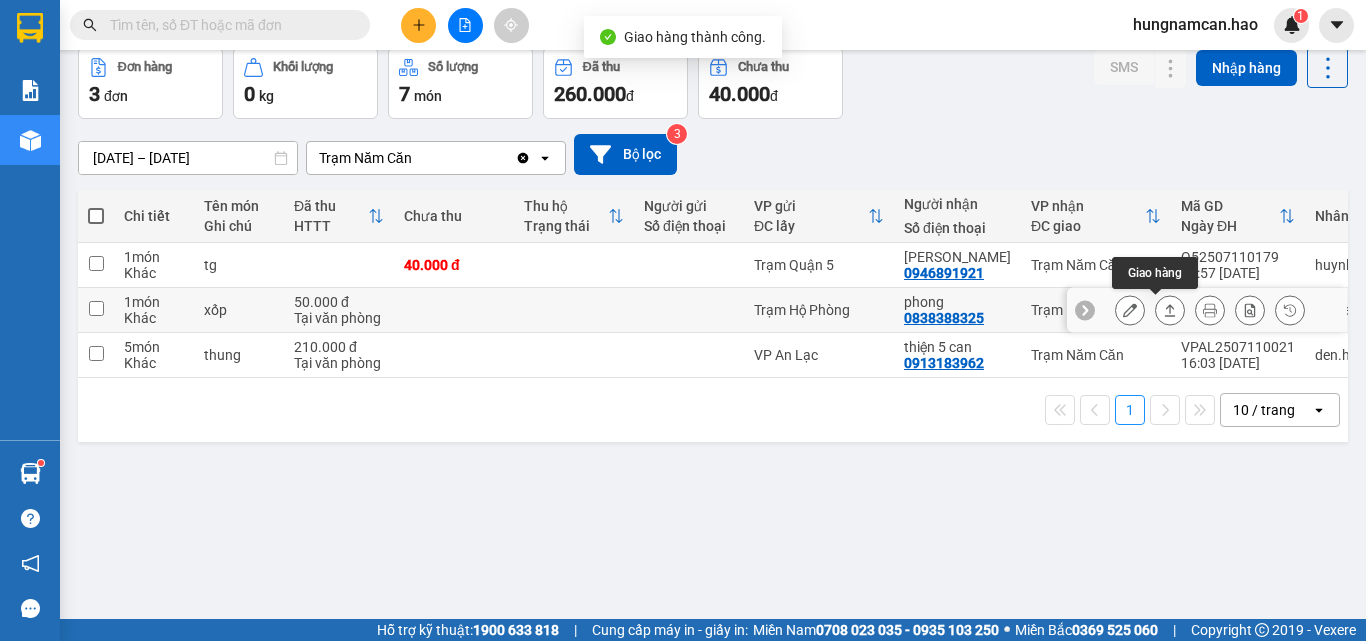 click 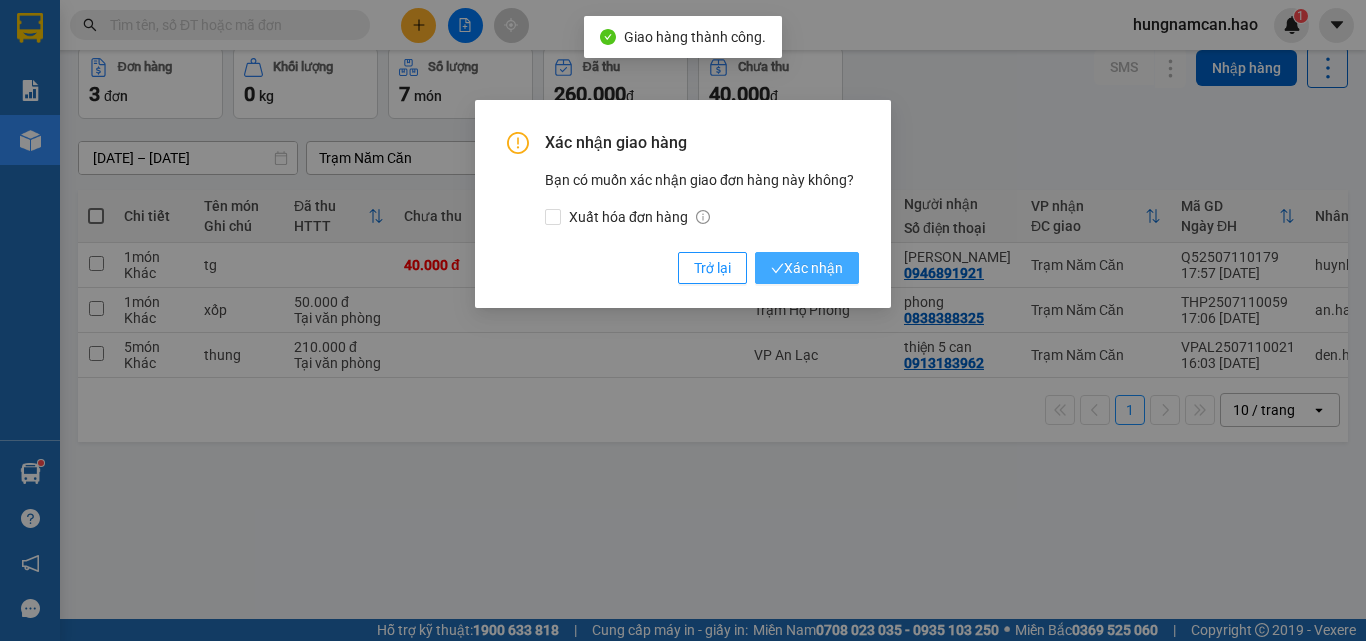 click on "Xác nhận" at bounding box center [807, 268] 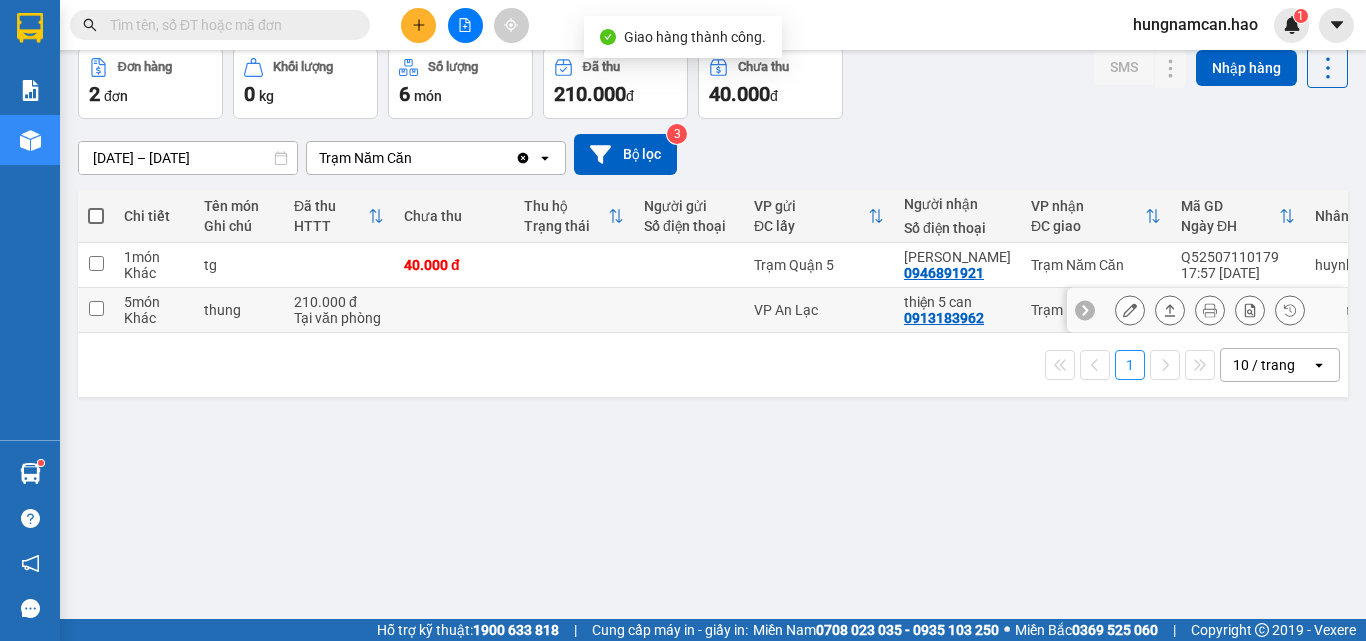 click 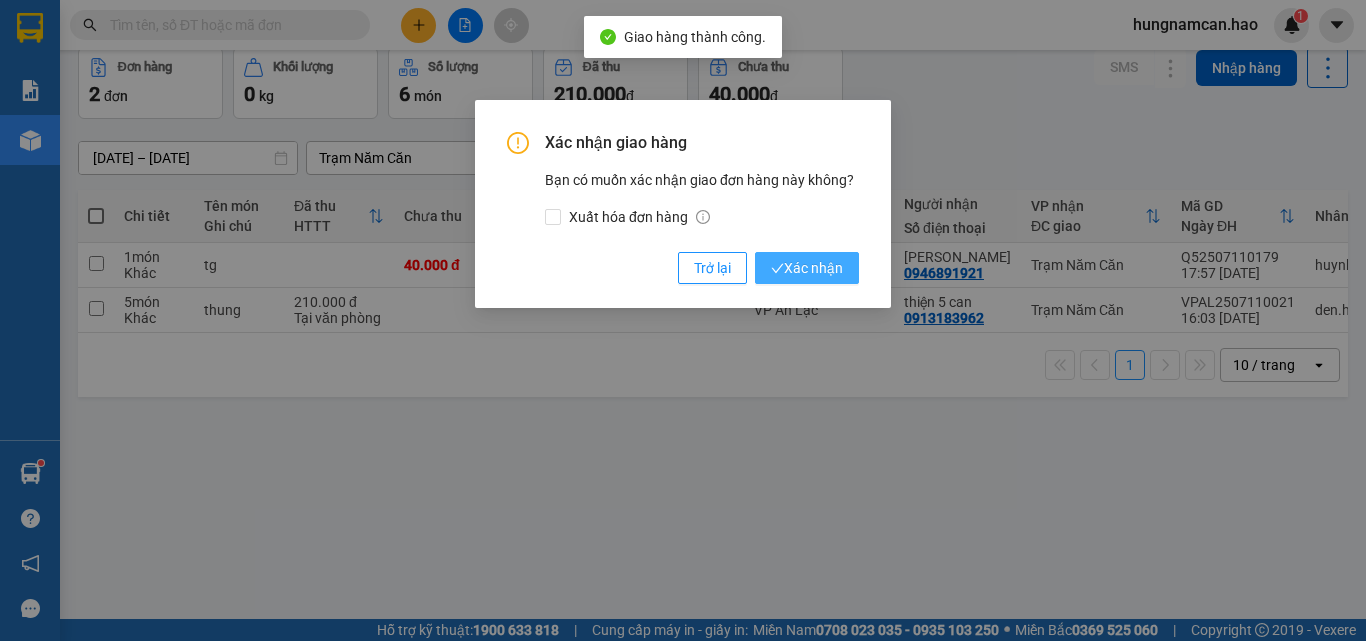 click on "Xác nhận" at bounding box center (807, 268) 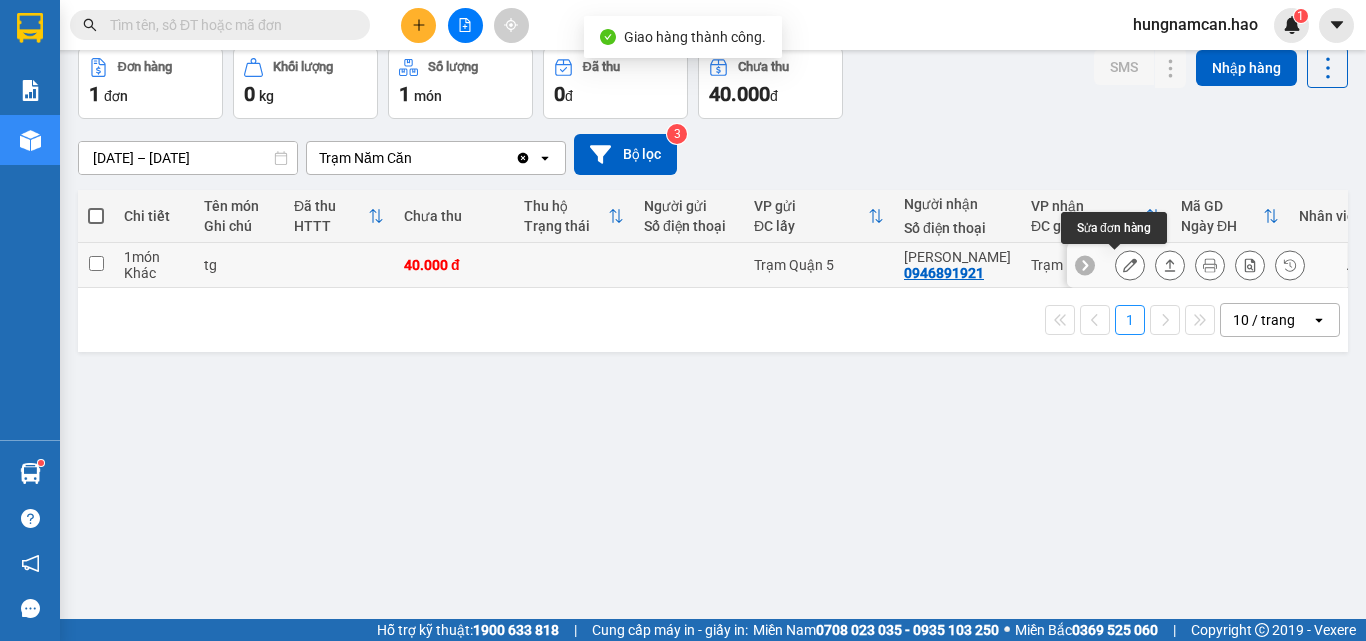 click at bounding box center (1130, 265) 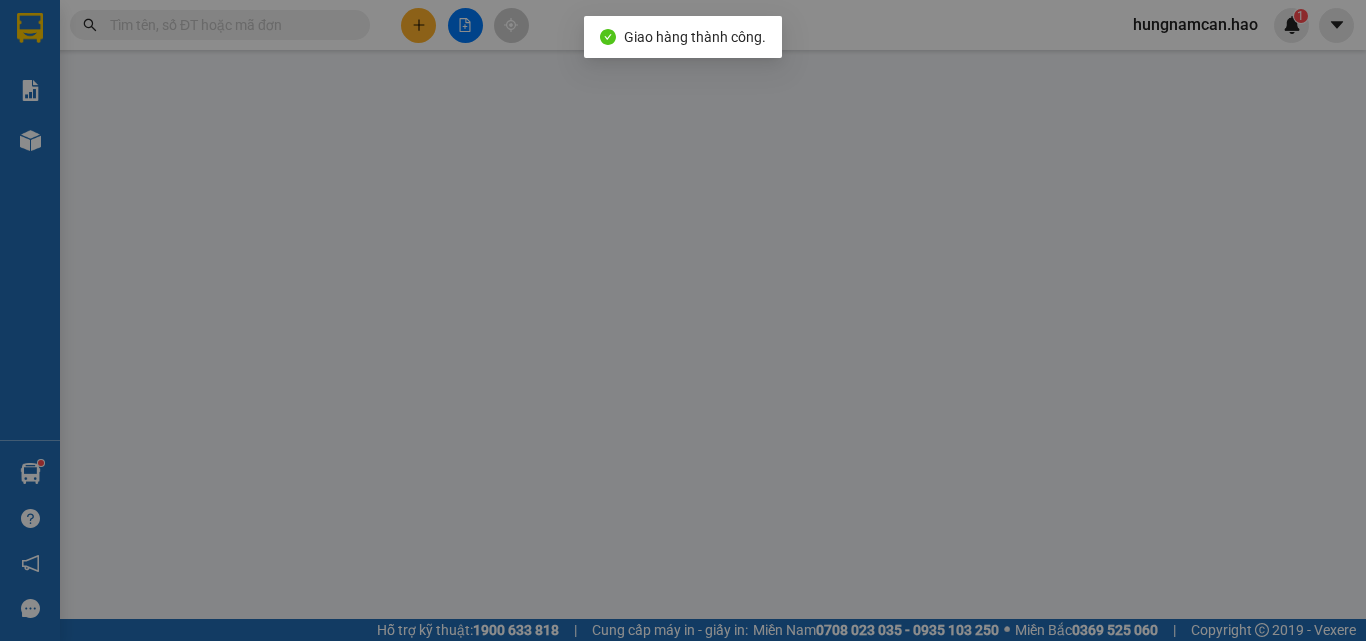 scroll, scrollTop: 0, scrollLeft: 0, axis: both 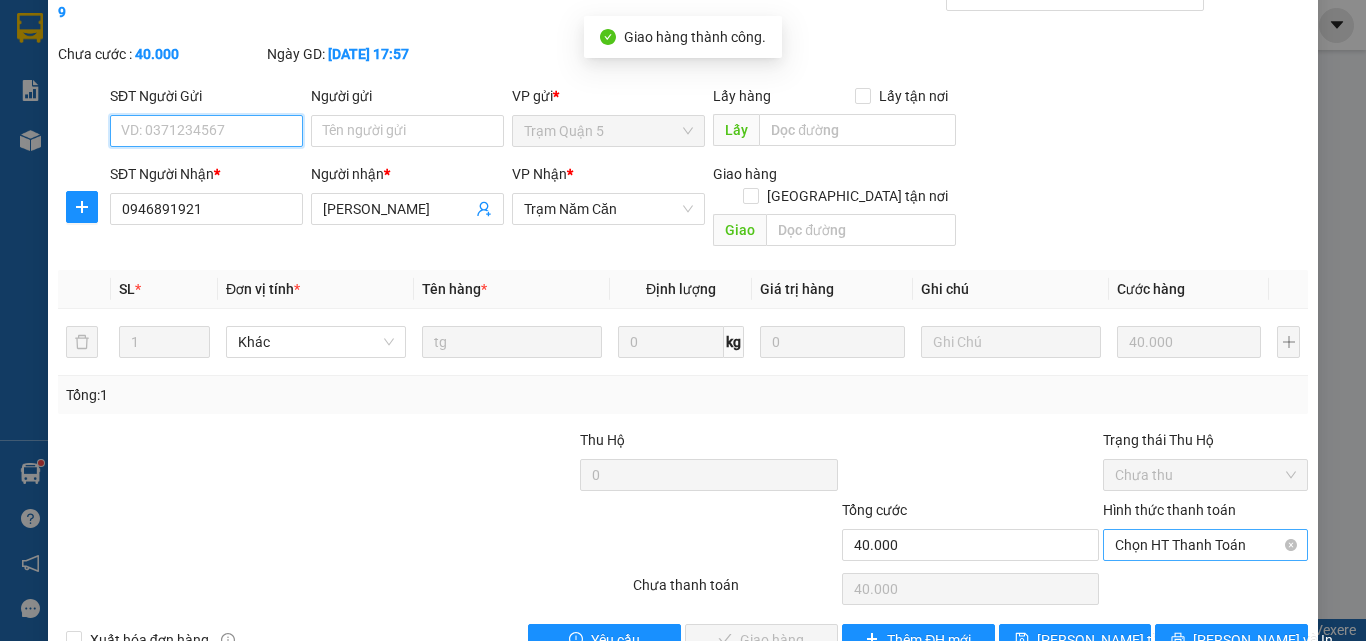 drag, startPoint x: 1130, startPoint y: 491, endPoint x: 1130, endPoint y: 508, distance: 17 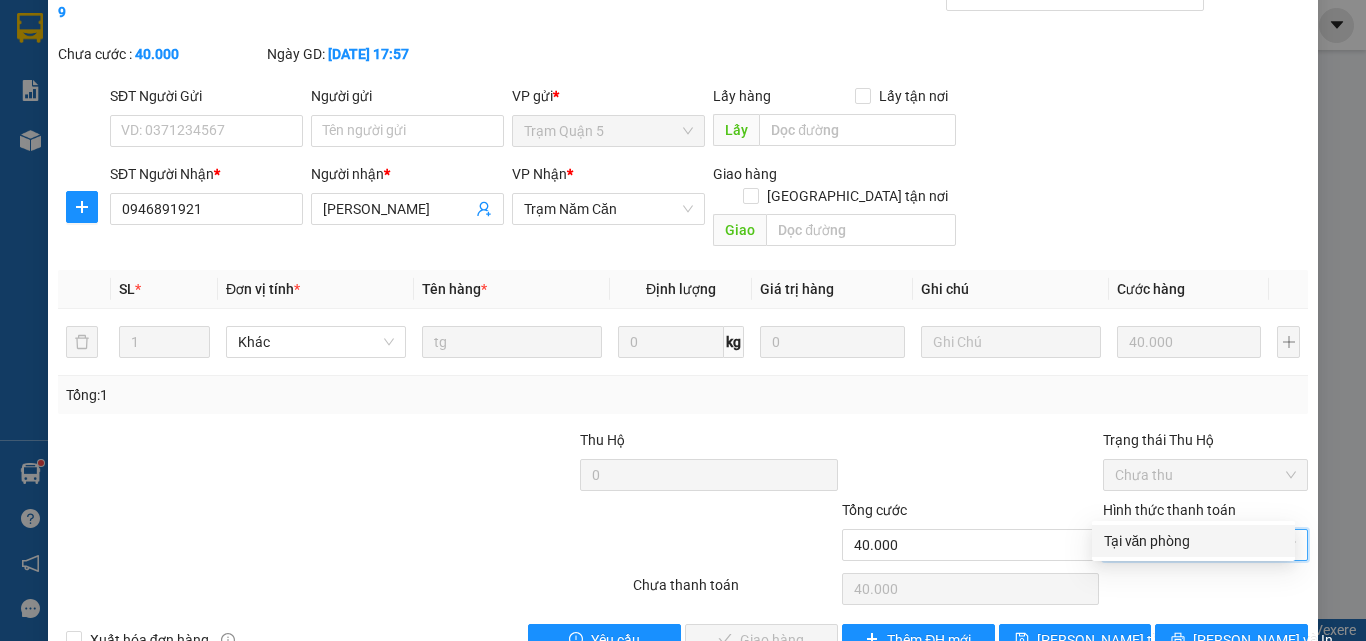 drag, startPoint x: 1130, startPoint y: 533, endPoint x: 1089, endPoint y: 538, distance: 41.303753 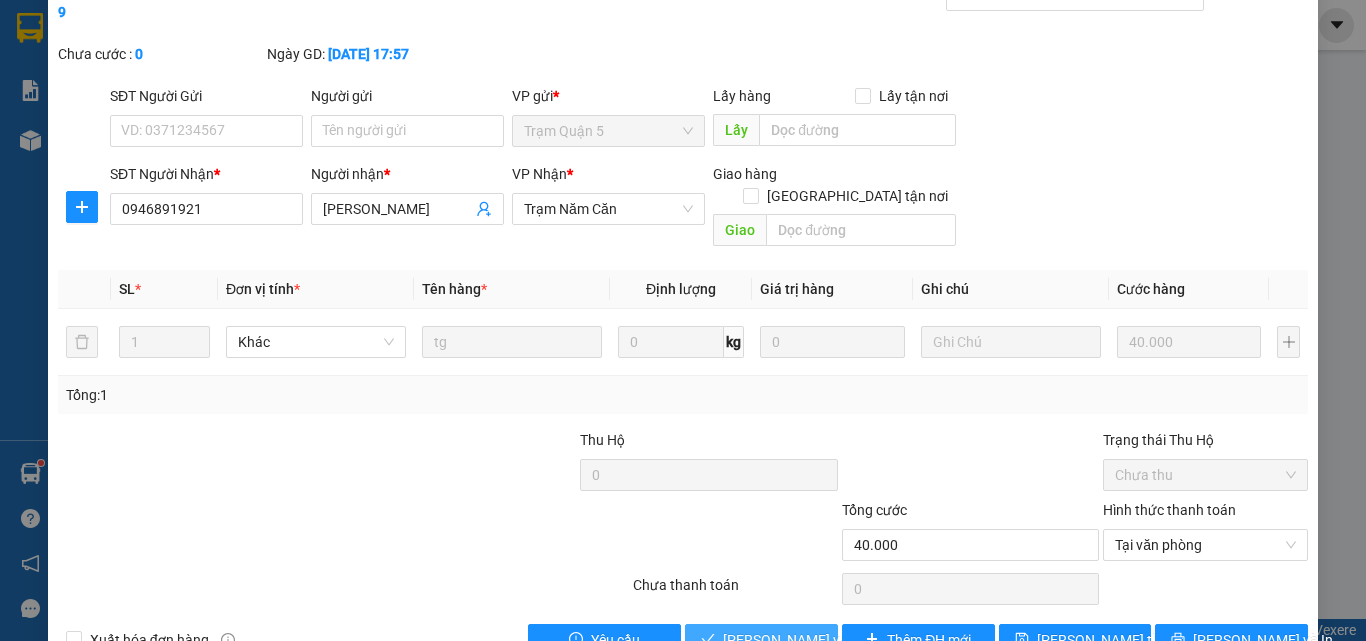 drag, startPoint x: 767, startPoint y: 592, endPoint x: 803, endPoint y: 560, distance: 48.166378 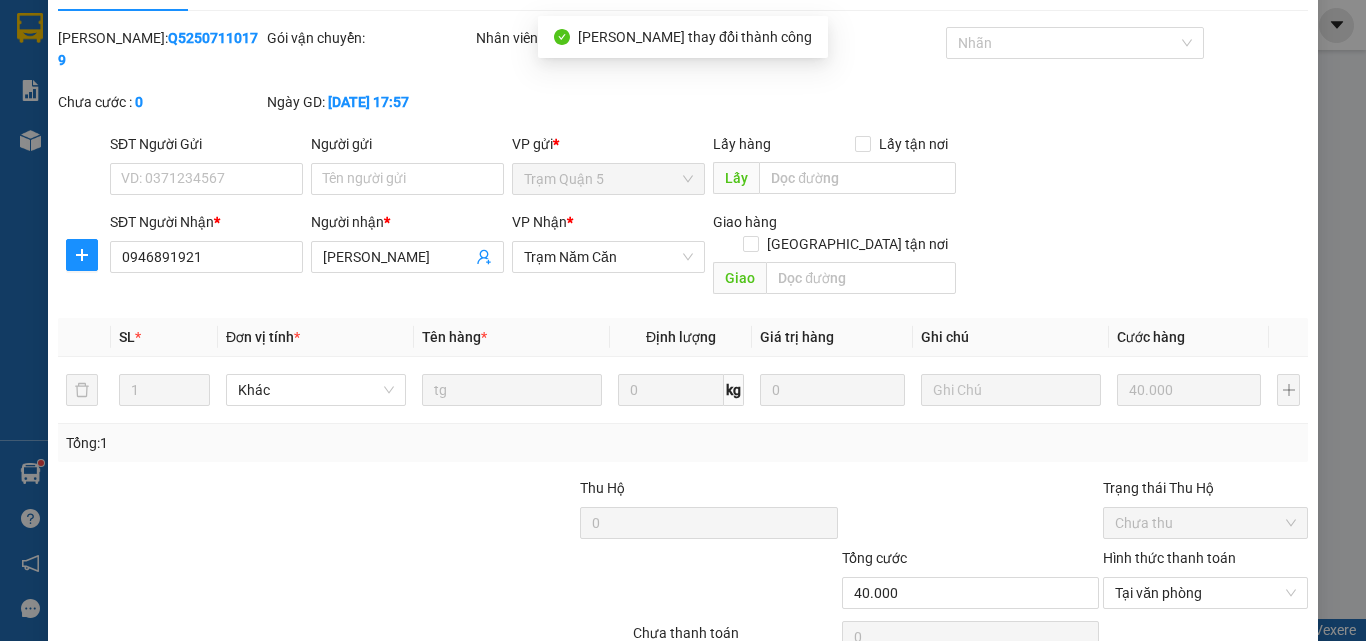 scroll, scrollTop: 0, scrollLeft: 0, axis: both 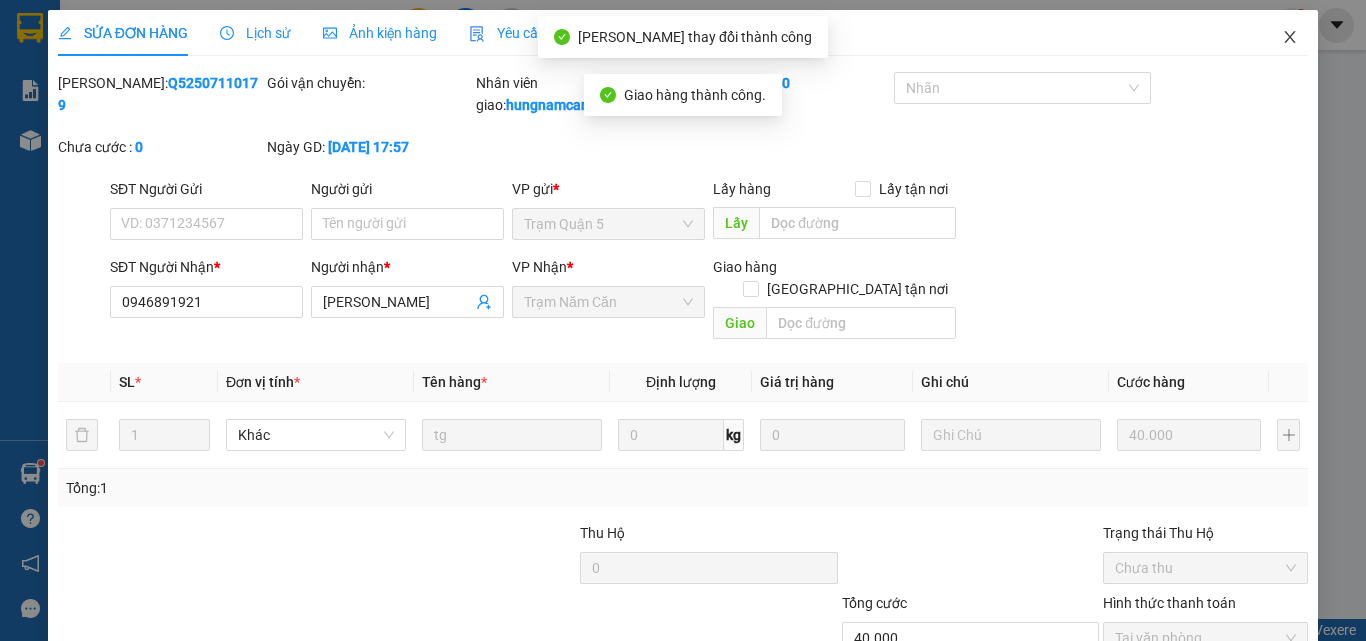 drag, startPoint x: 1272, startPoint y: 41, endPoint x: 432, endPoint y: 46, distance: 840.0149 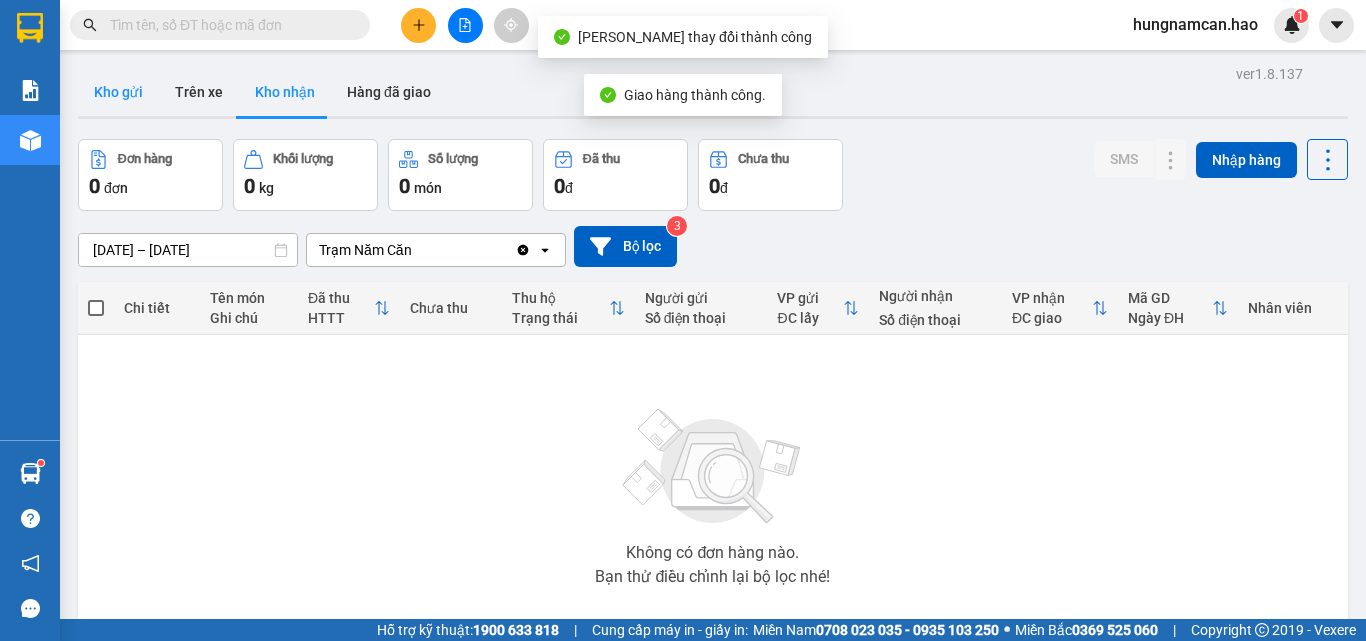 click on "Kho gửi" at bounding box center (118, 92) 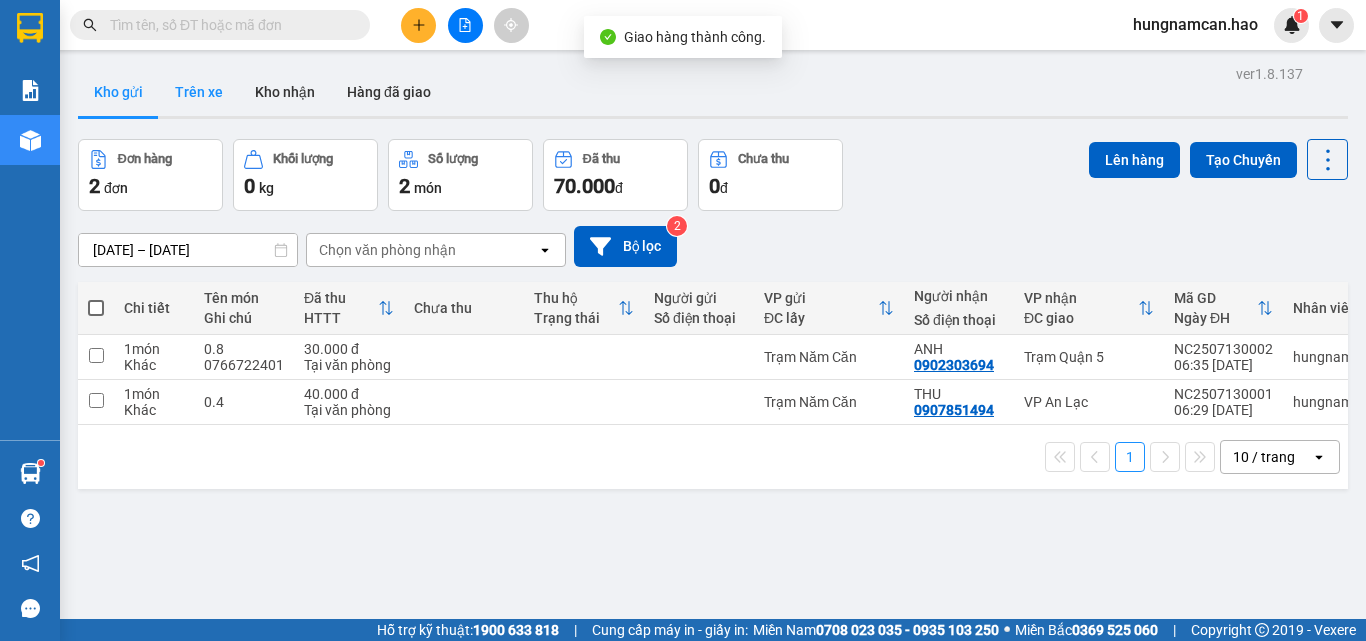 click on "Trên xe" at bounding box center (199, 92) 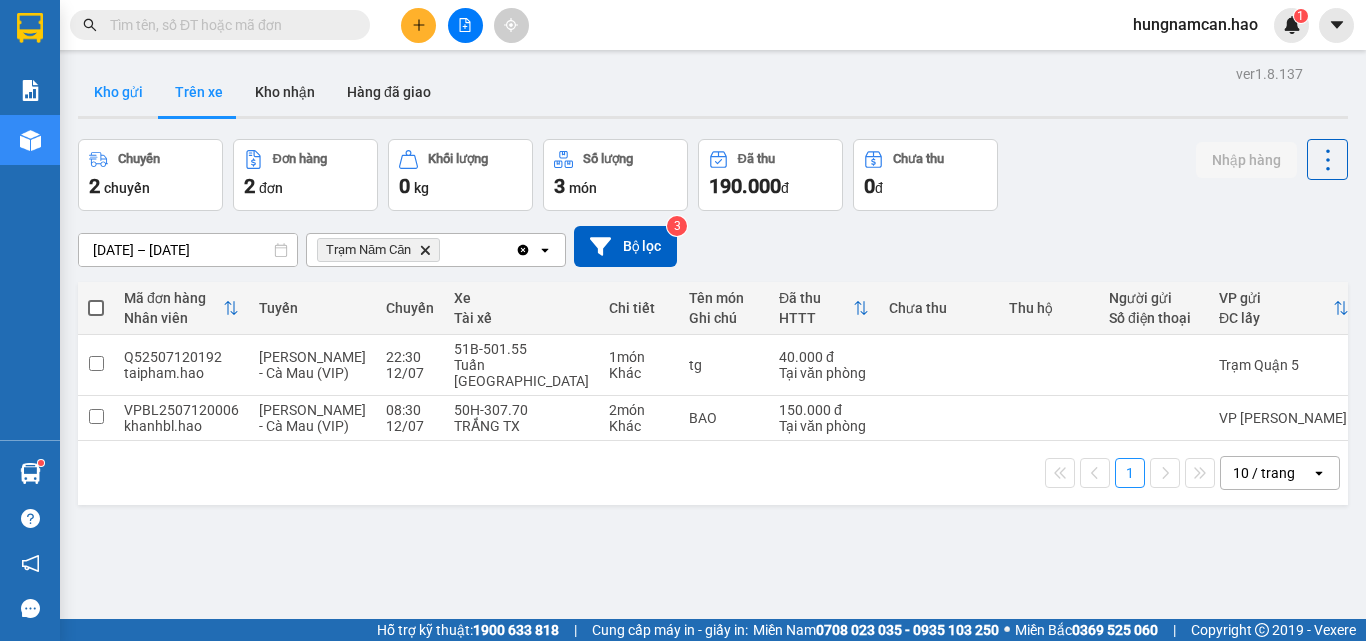 drag, startPoint x: 118, startPoint y: 94, endPoint x: 166, endPoint y: 209, distance: 124.61541 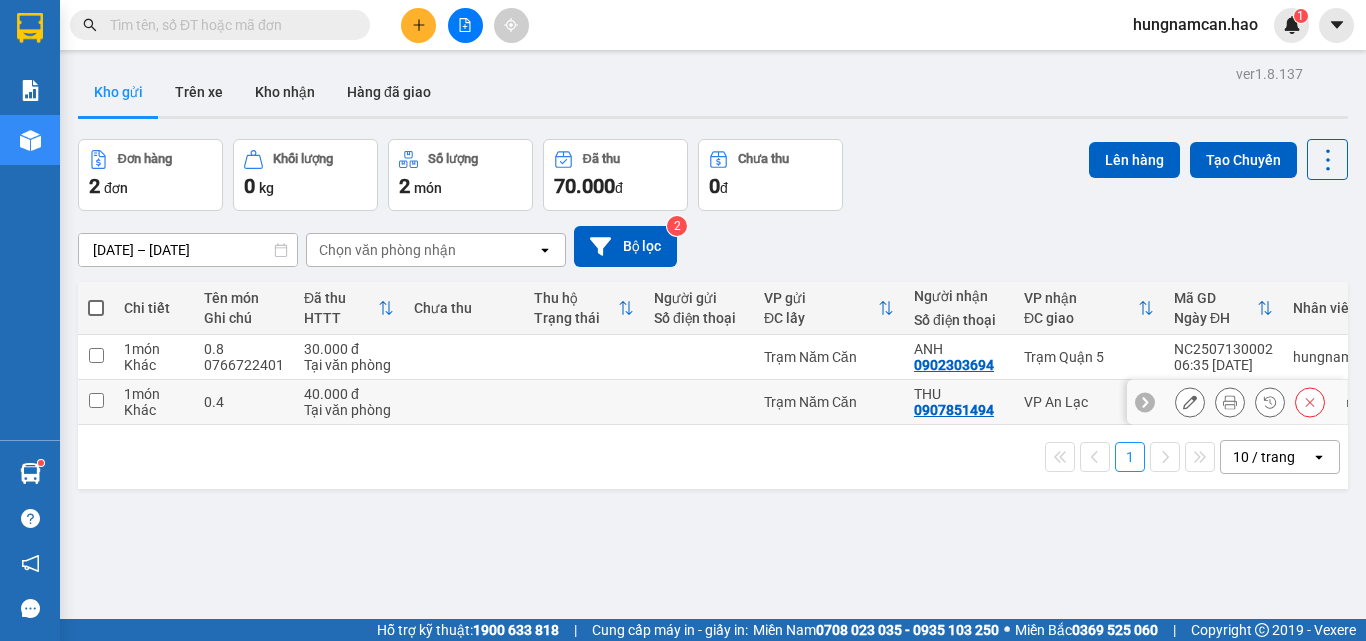 drag, startPoint x: 249, startPoint y: 395, endPoint x: 264, endPoint y: 364, distance: 34.43835 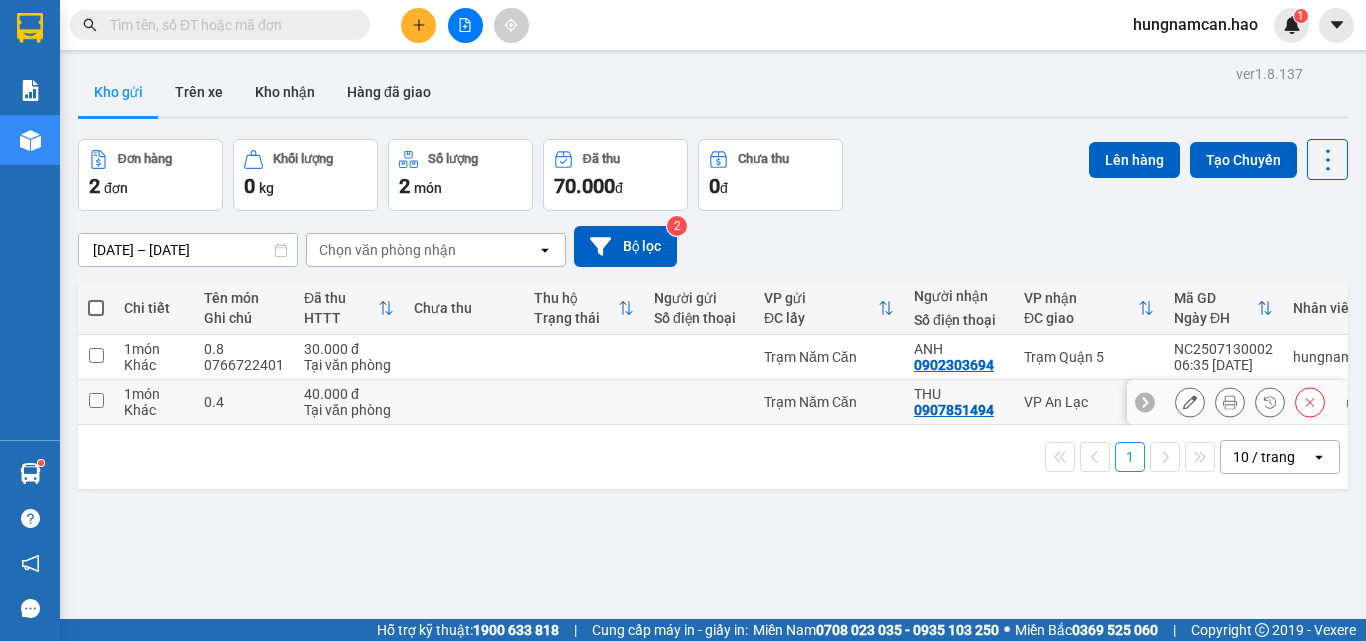 click on "0.4" at bounding box center (244, 402) 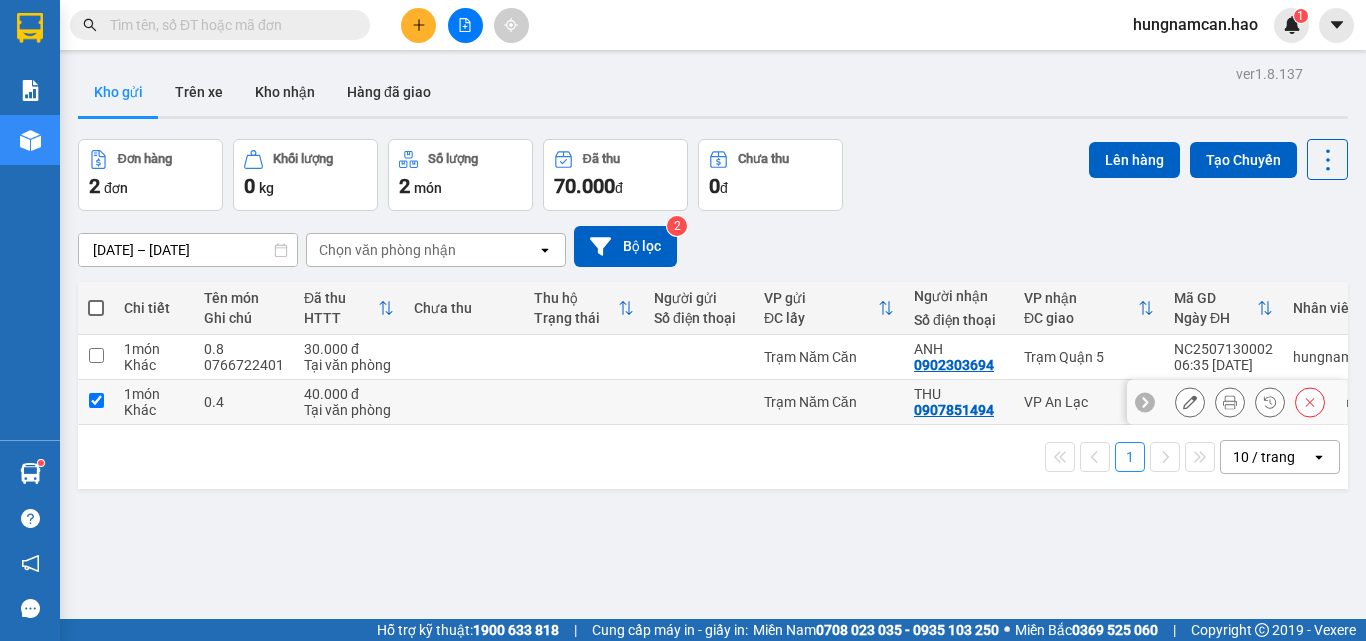 checkbox on "true" 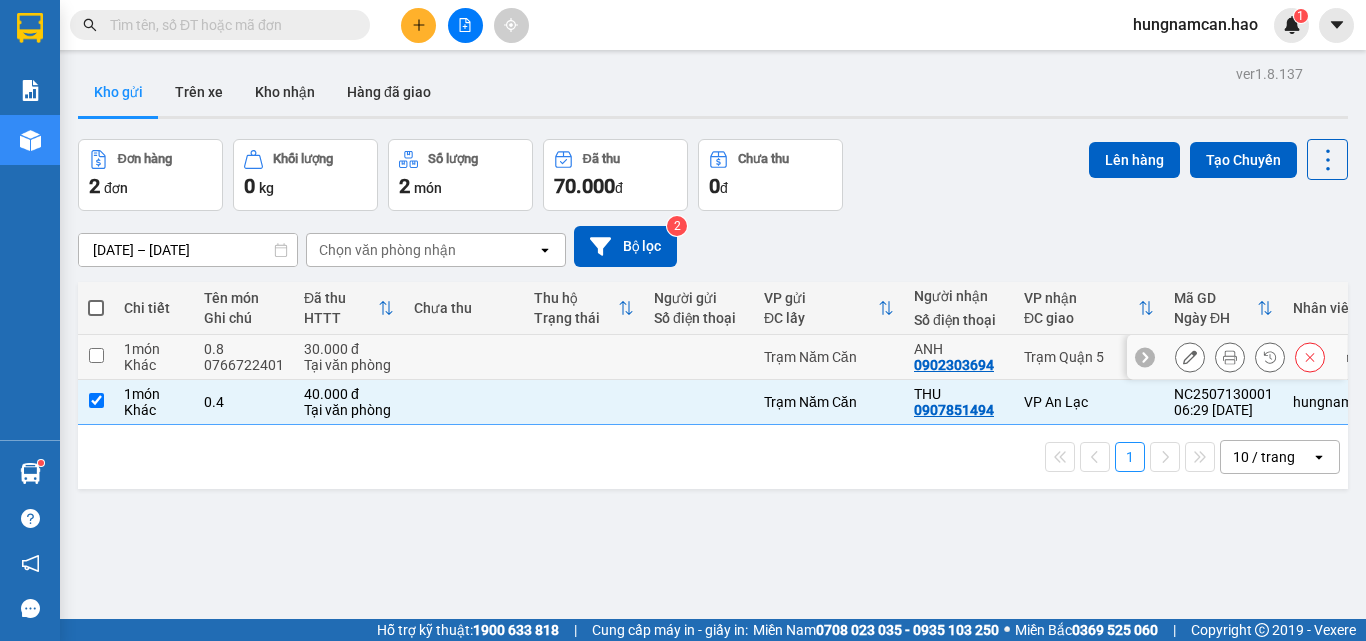 drag, startPoint x: 267, startPoint y: 358, endPoint x: 282, endPoint y: 353, distance: 15.811388 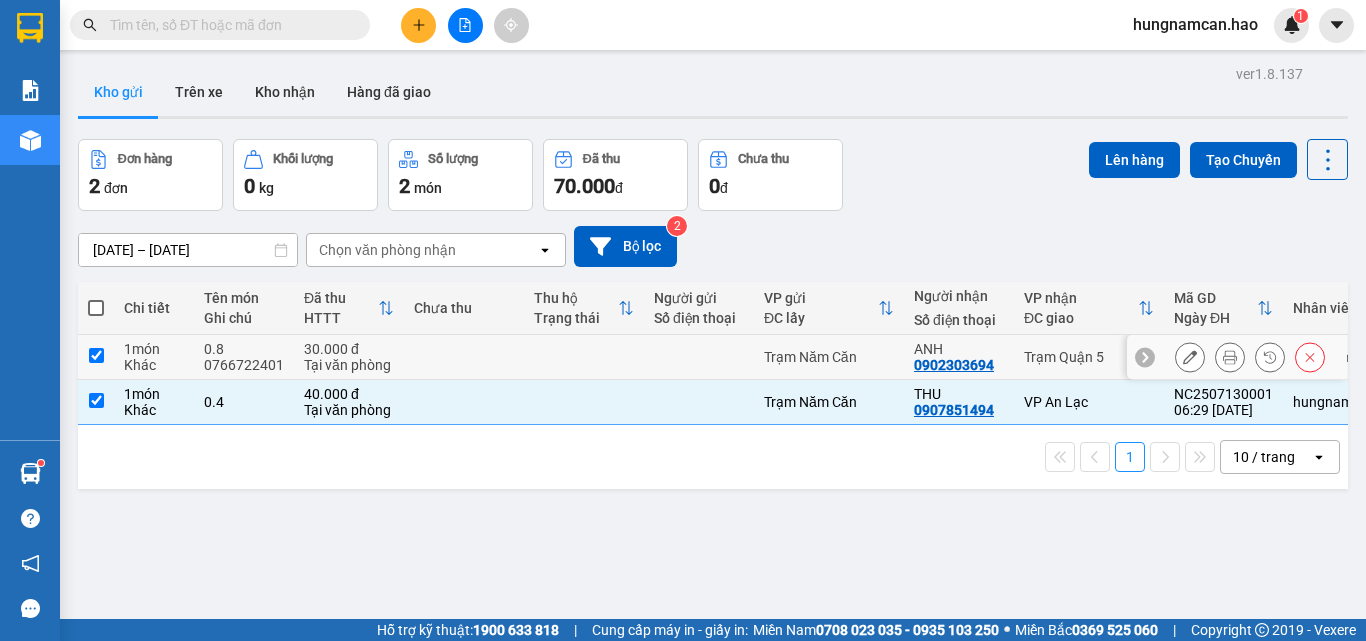 checkbox on "true" 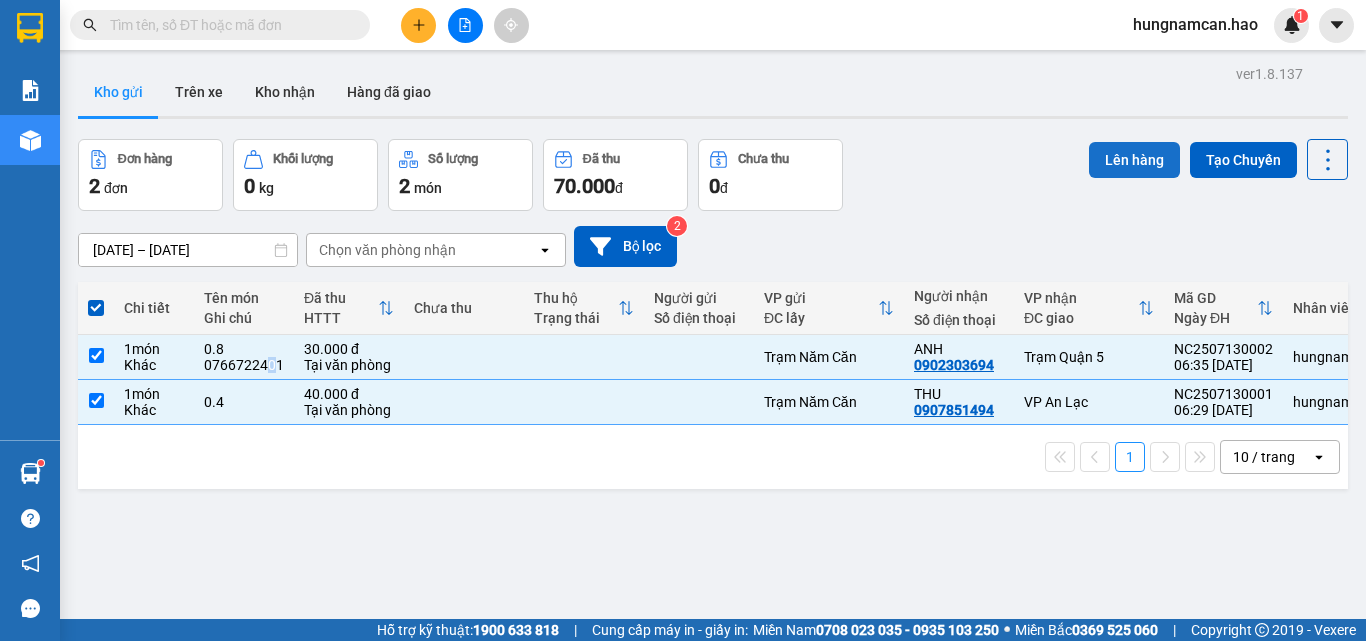 drag, startPoint x: 1106, startPoint y: 152, endPoint x: 1077, endPoint y: 162, distance: 30.675724 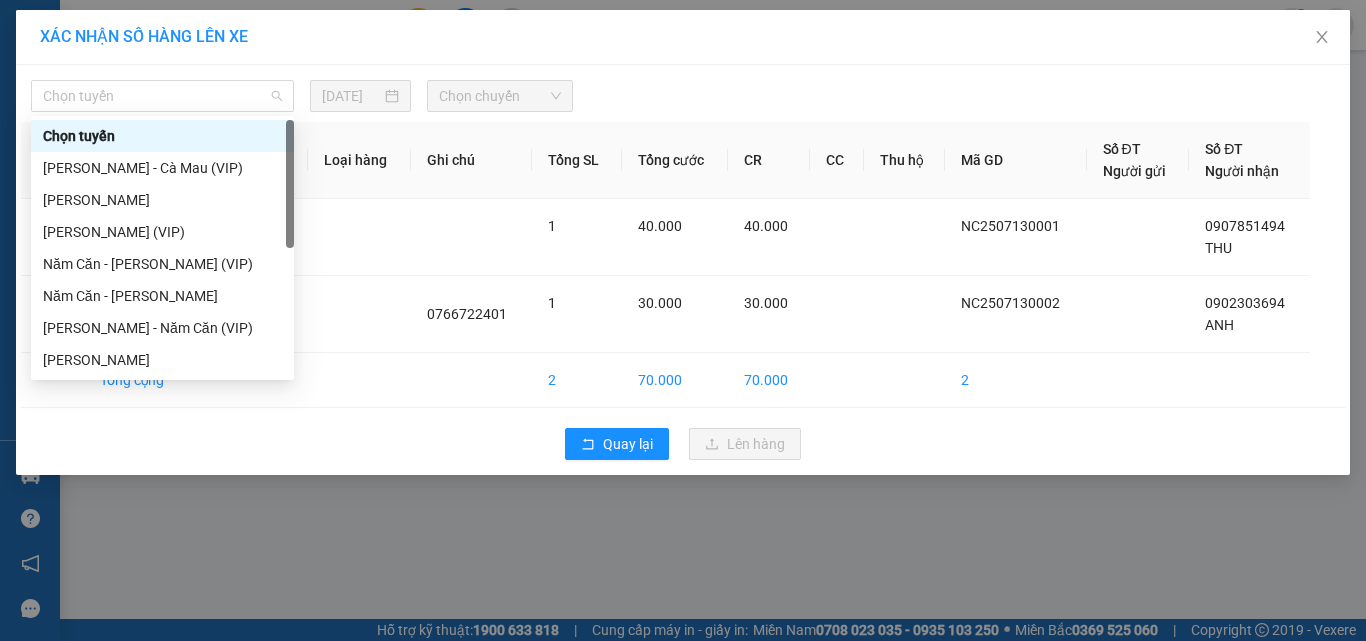 drag, startPoint x: 101, startPoint y: 93, endPoint x: 100, endPoint y: 158, distance: 65.00769 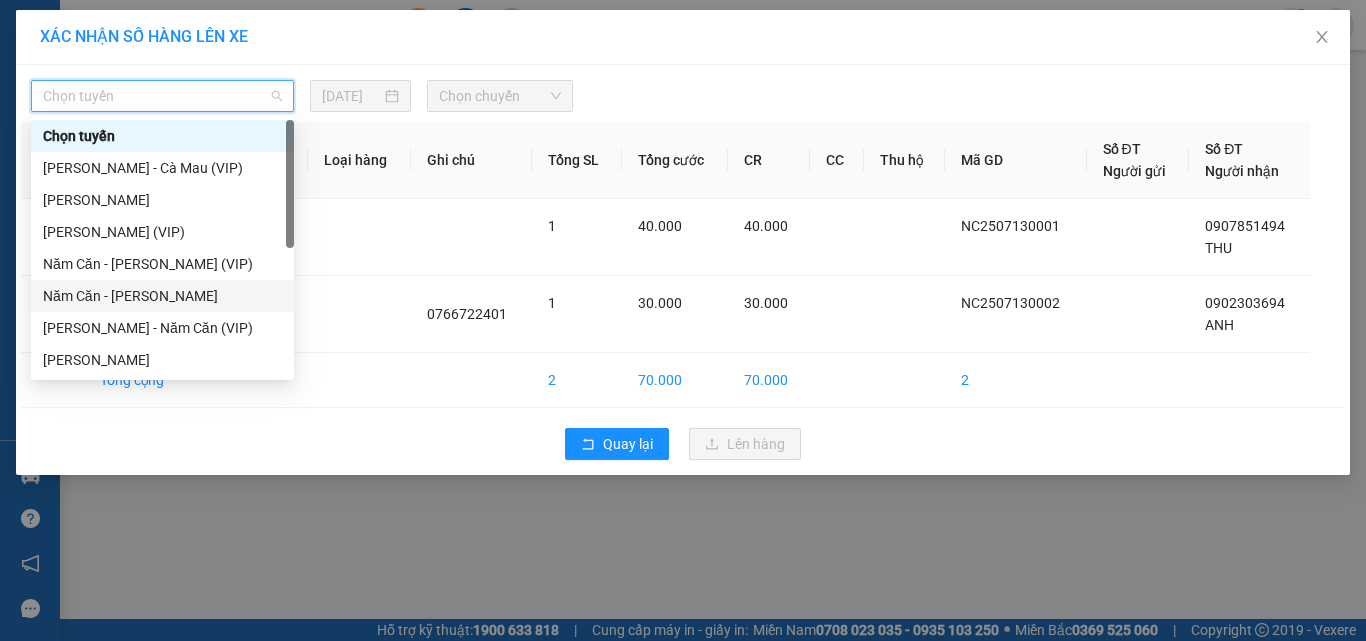 click on "Năm Căn - [PERSON_NAME]" at bounding box center (162, 296) 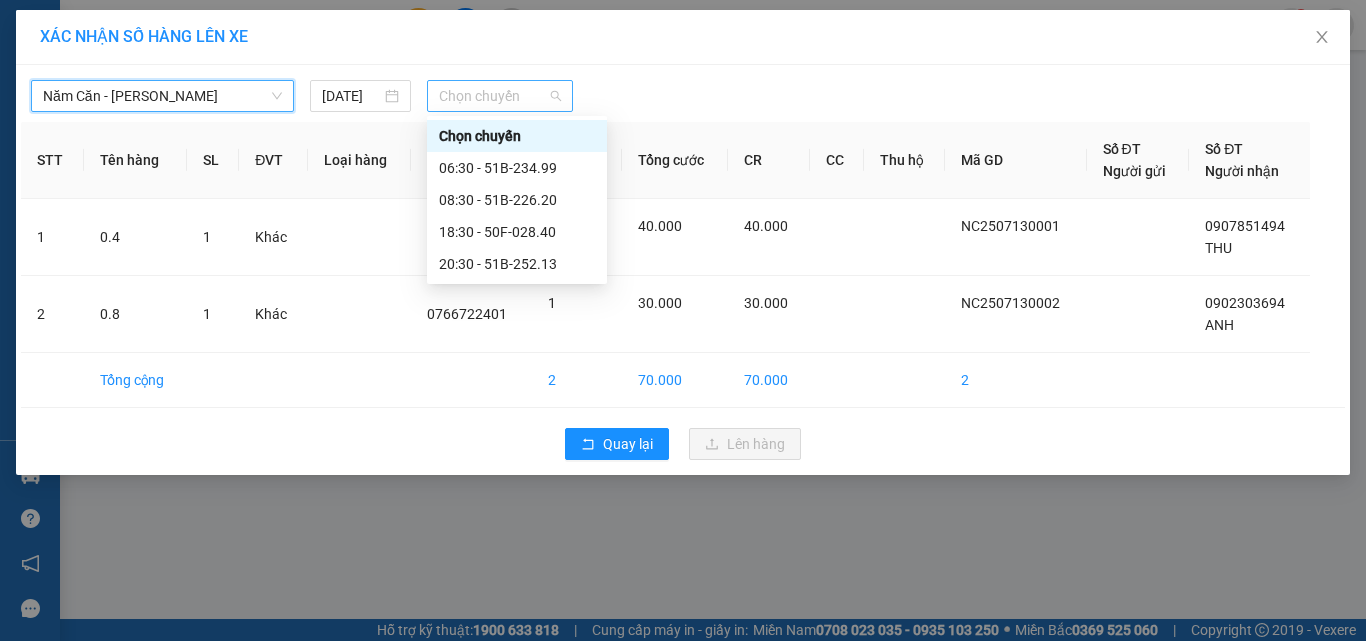 drag, startPoint x: 492, startPoint y: 92, endPoint x: 492, endPoint y: 103, distance: 11 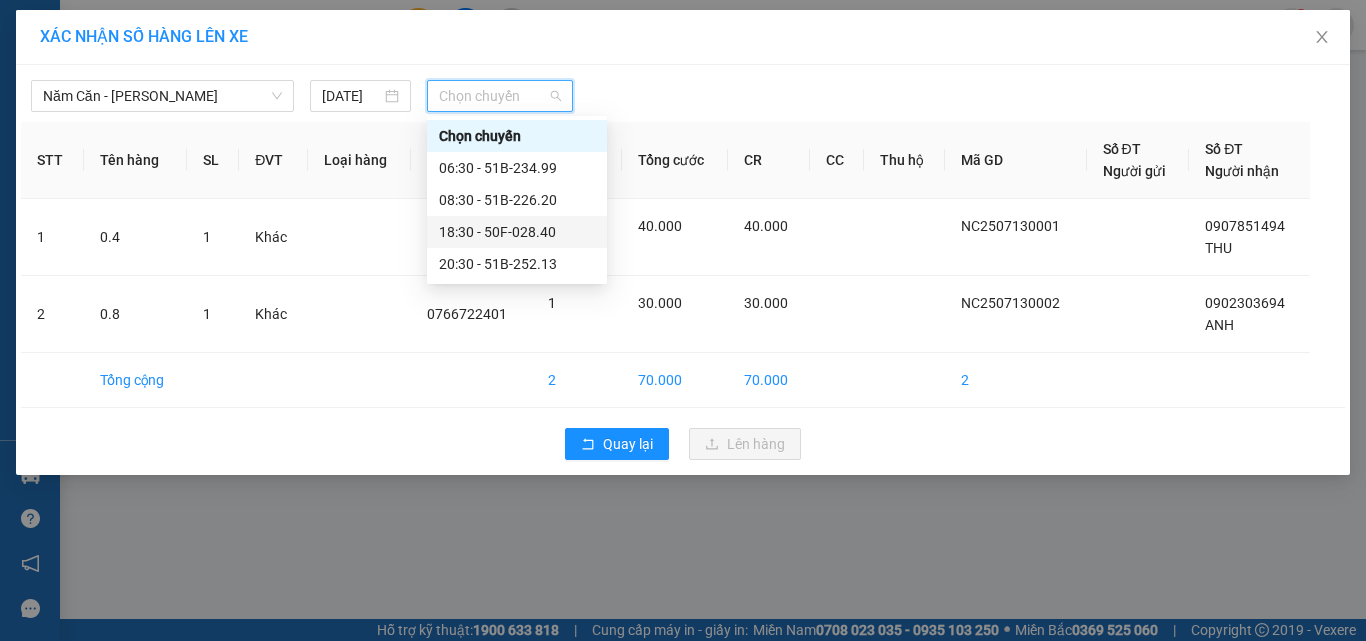 click on "18:30     - 50F-028.40" at bounding box center [517, 232] 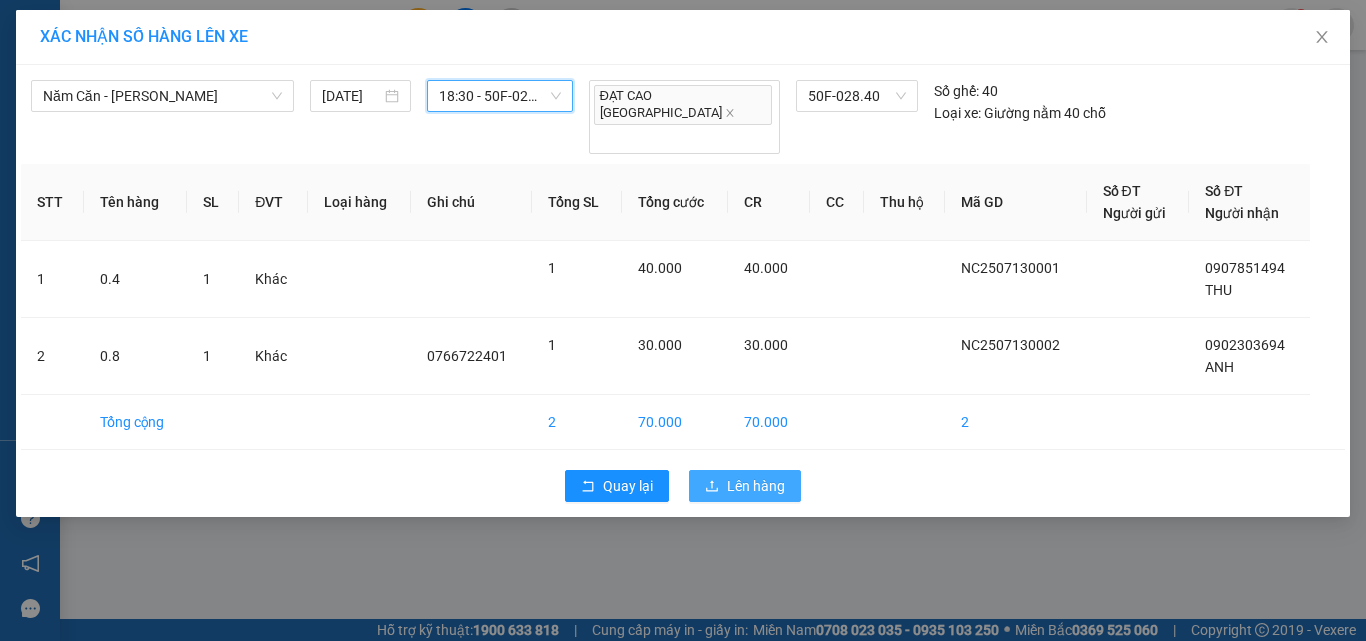 click on "Lên hàng" at bounding box center [745, 486] 